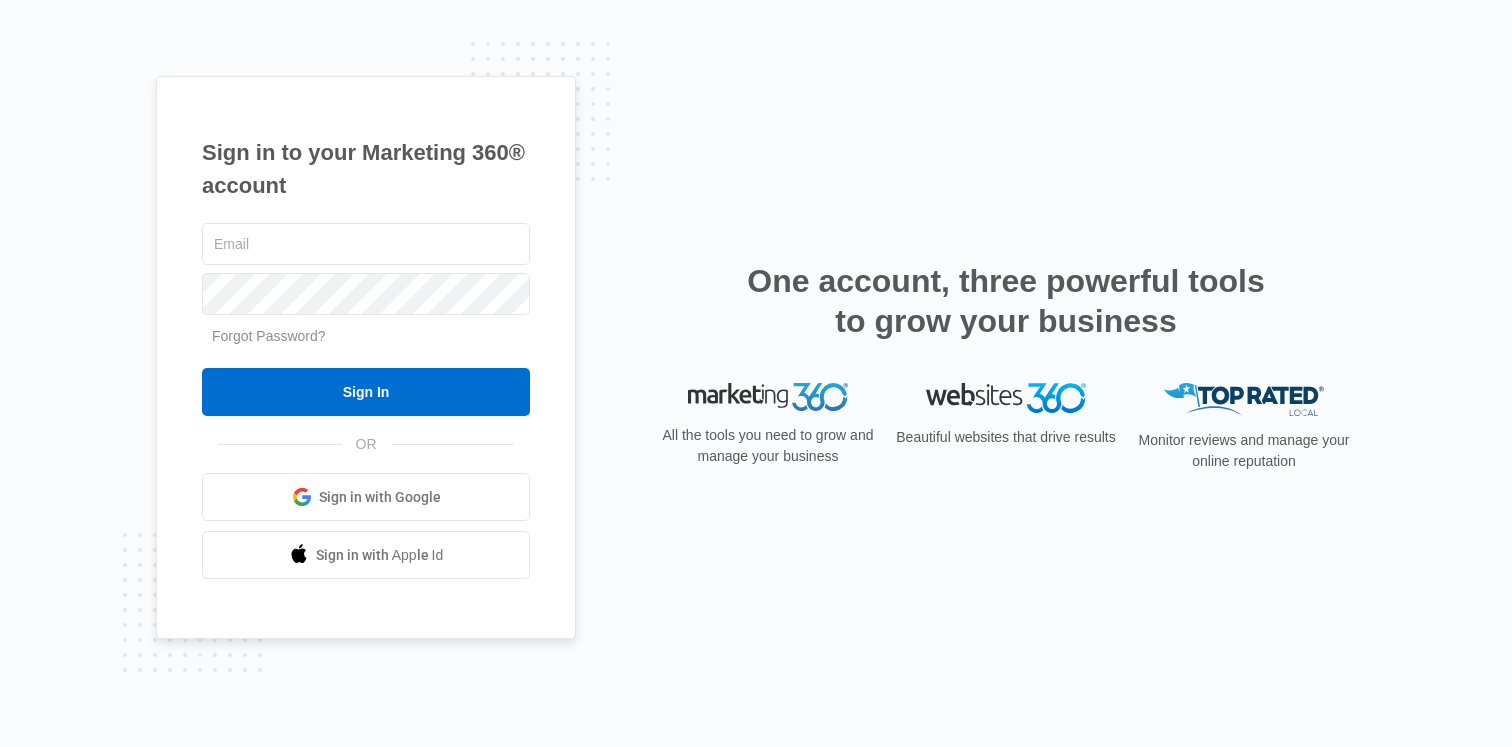 scroll, scrollTop: 0, scrollLeft: 0, axis: both 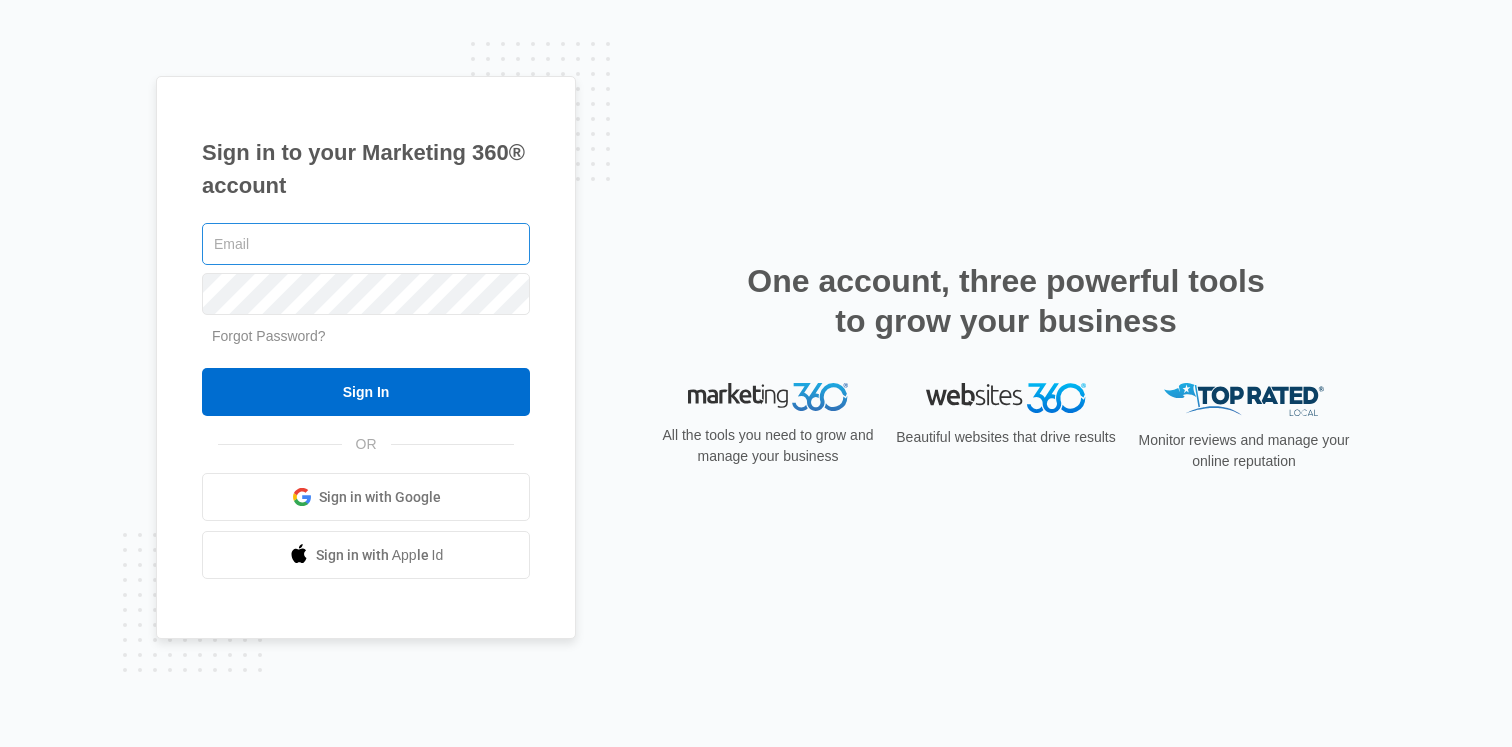 click at bounding box center [366, 244] 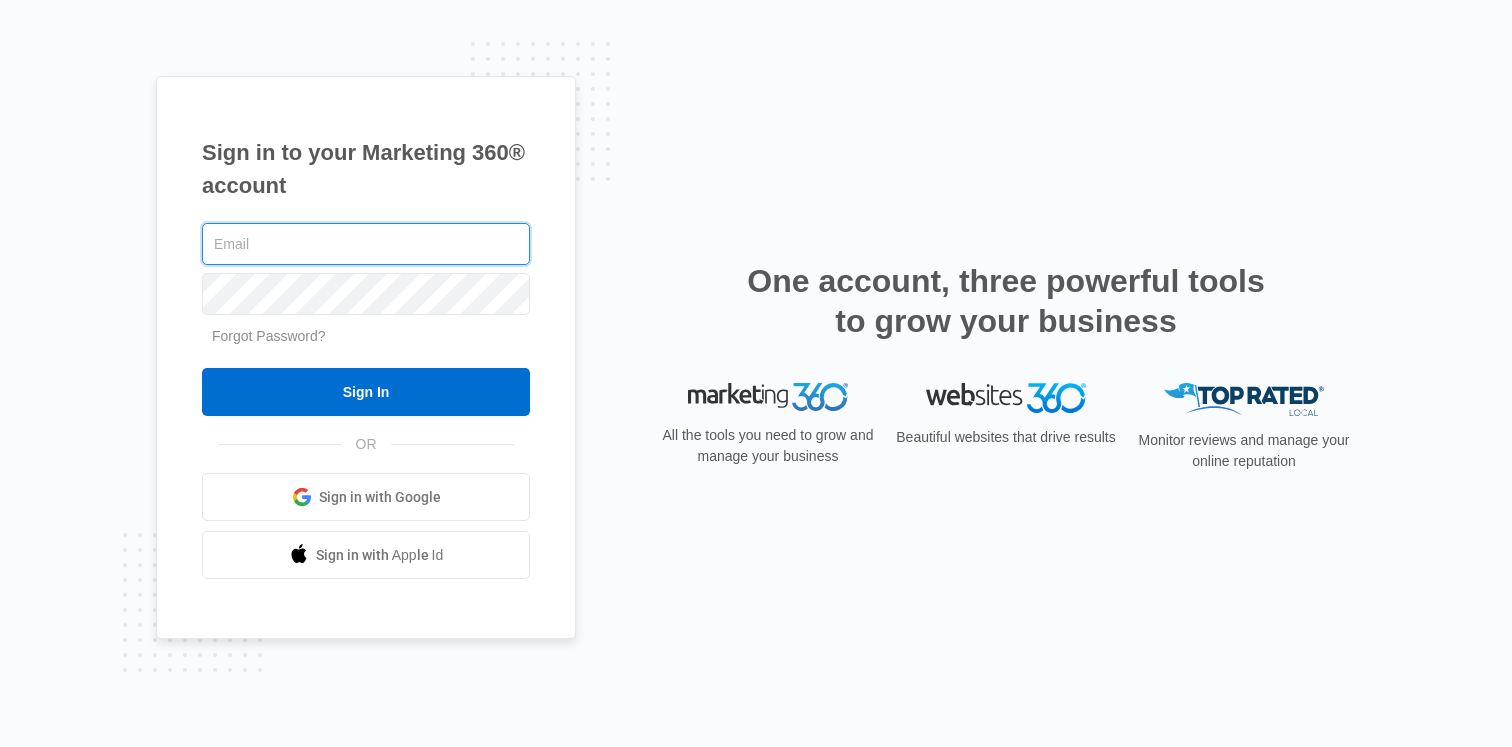 type on "[EMAIL_ADDRESS][DOMAIN_NAME]" 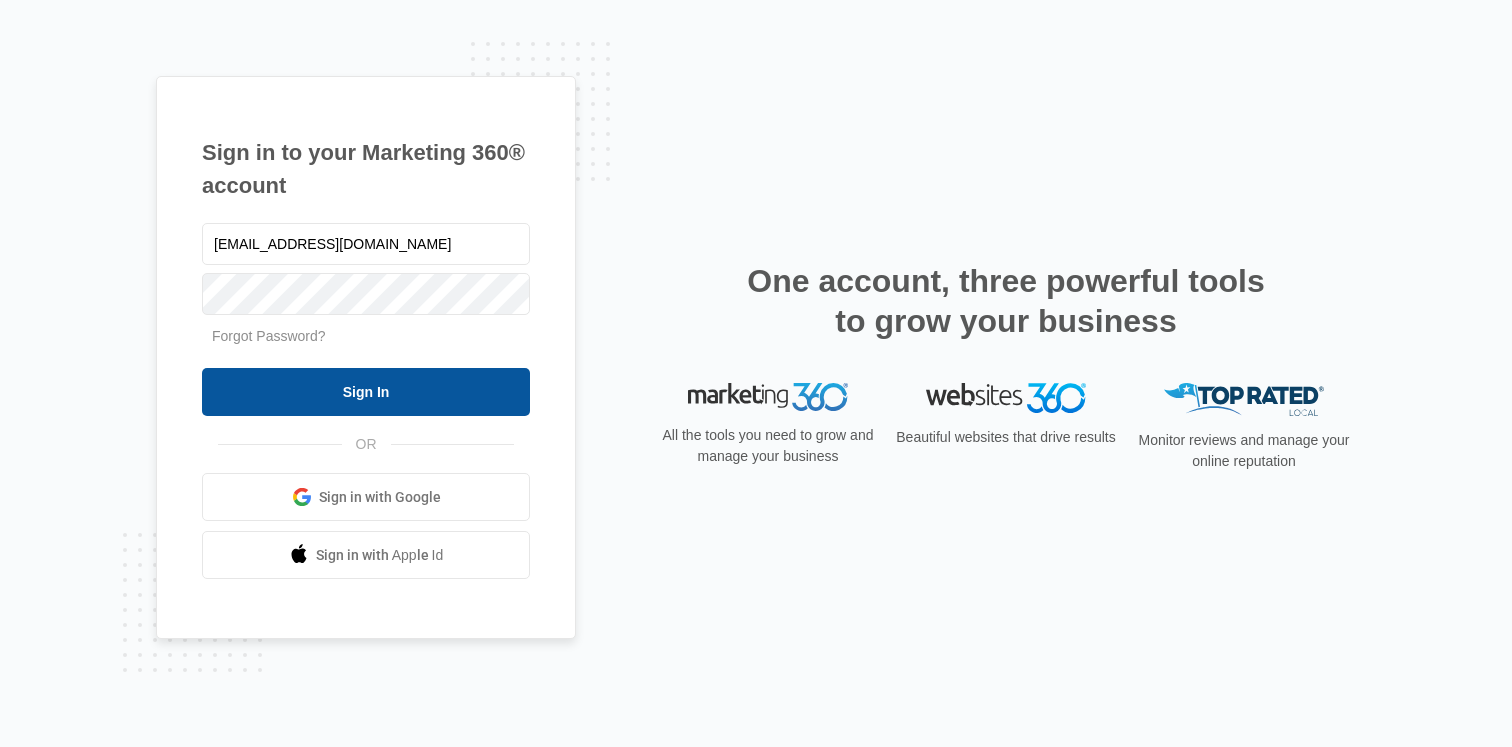 click on "Sign In" at bounding box center [366, 392] 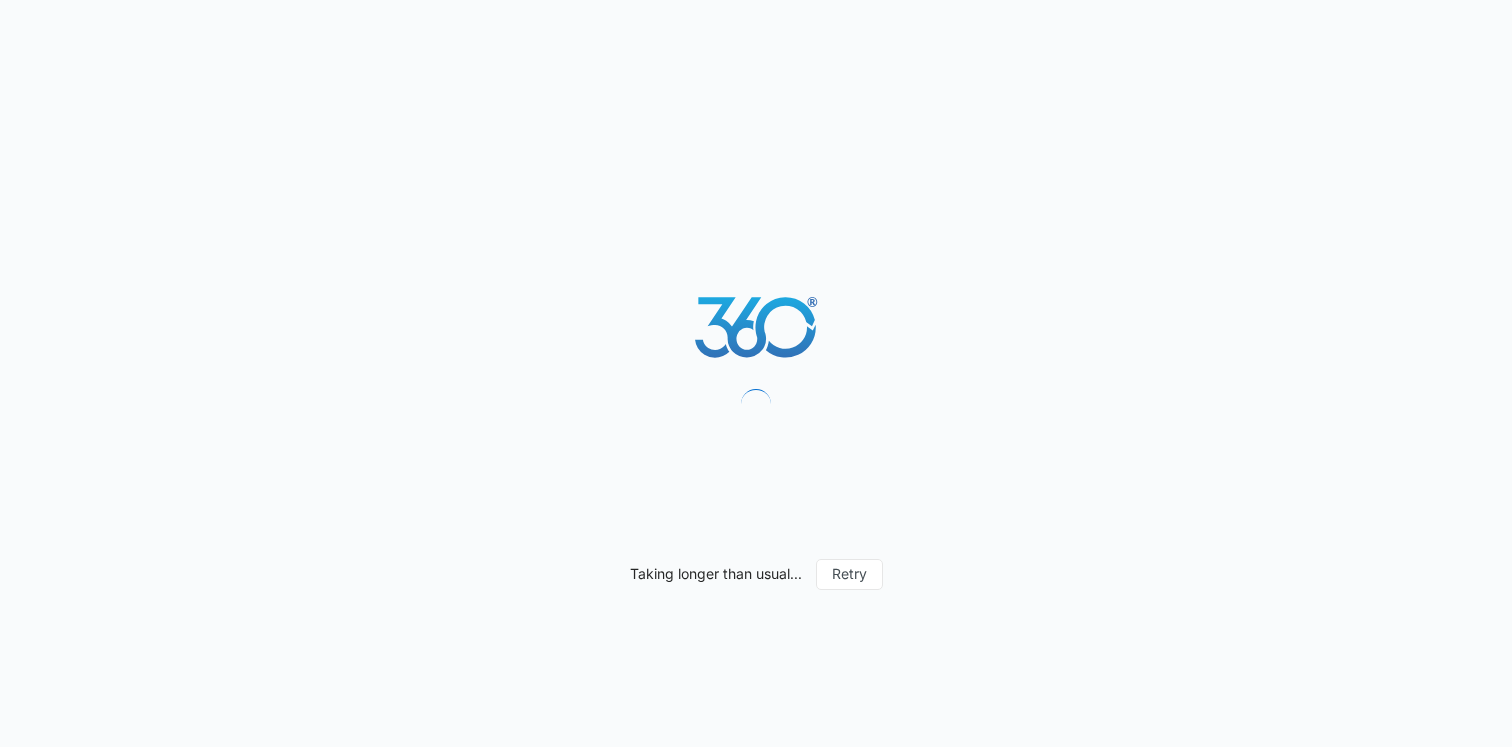 scroll, scrollTop: 0, scrollLeft: 0, axis: both 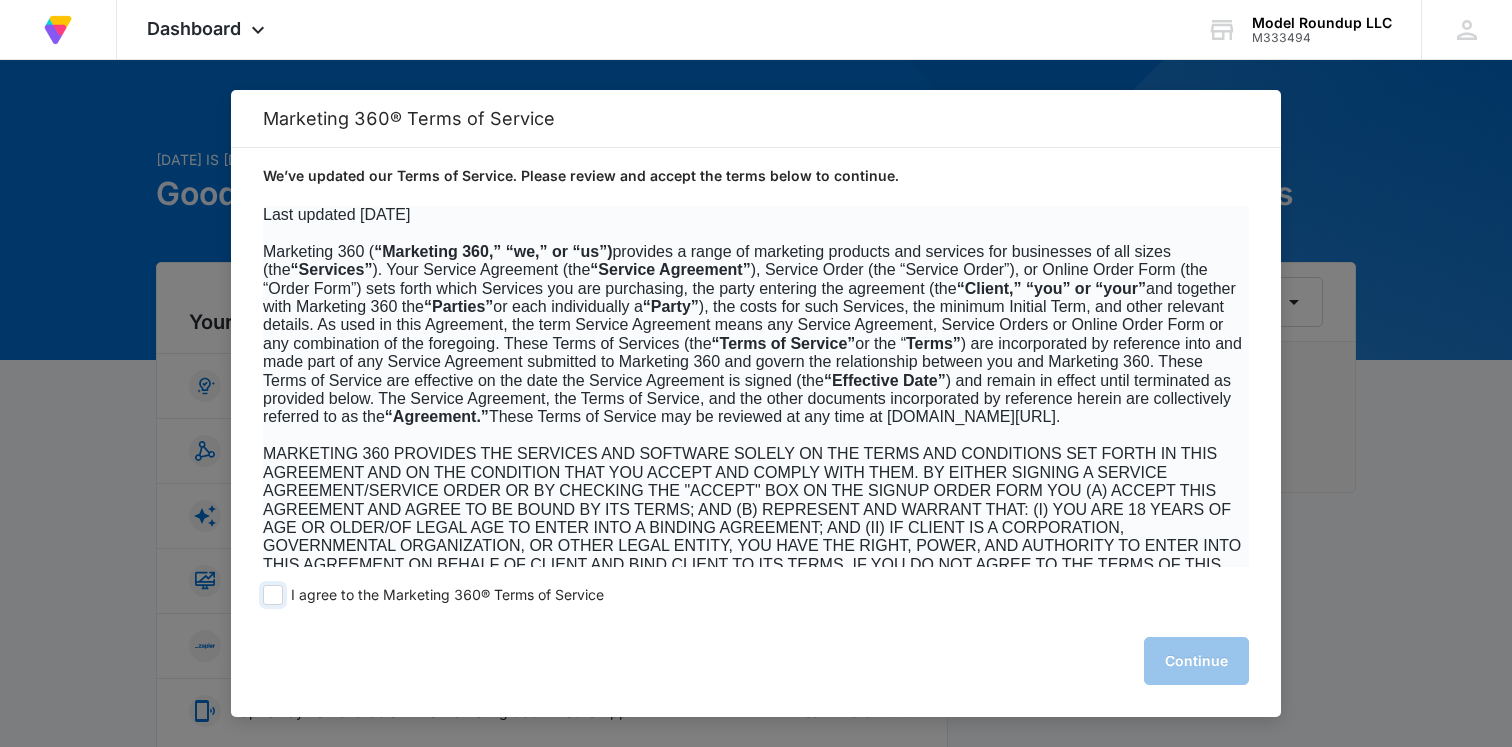 click on "I agree to the Marketing 360® Terms of Service" at bounding box center [447, 595] 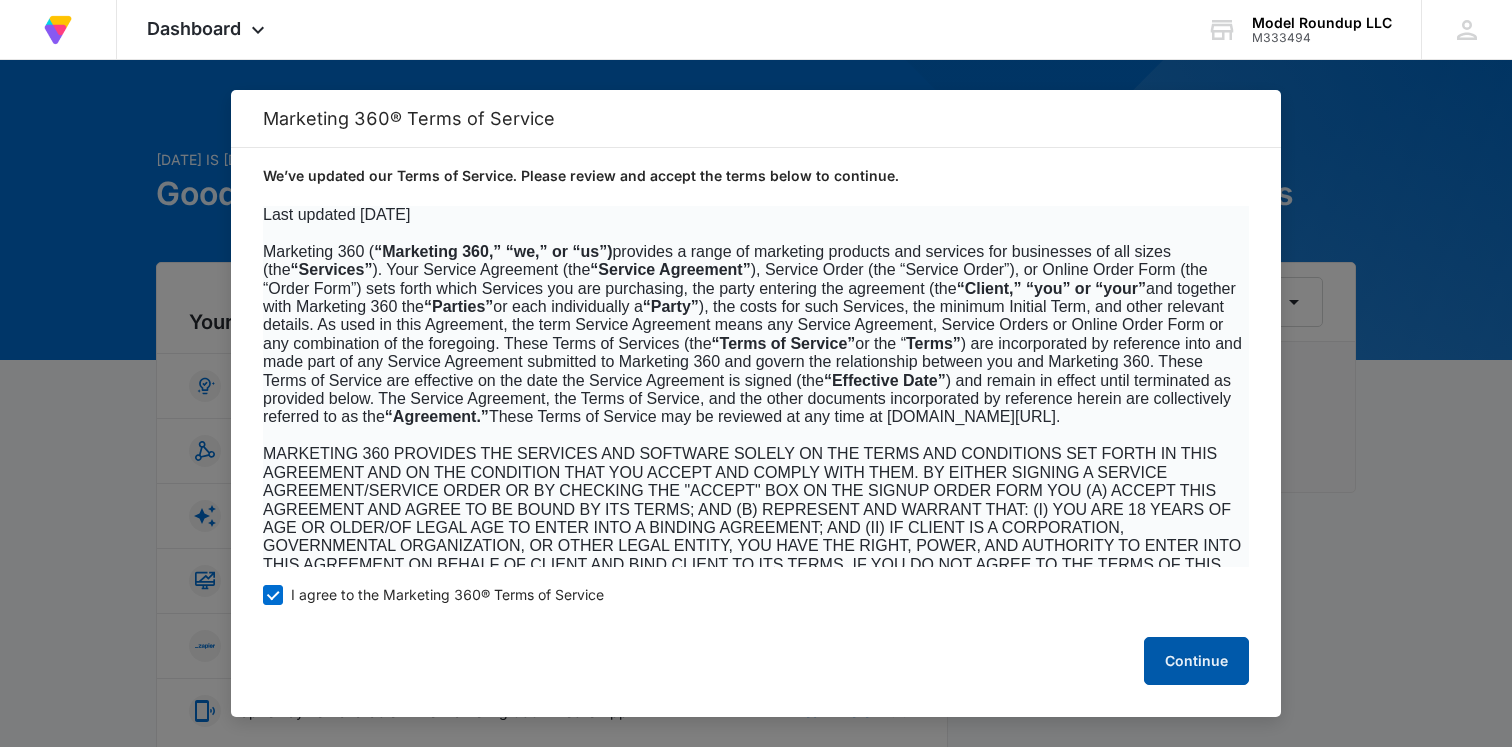click on "Continue" at bounding box center [1196, 661] 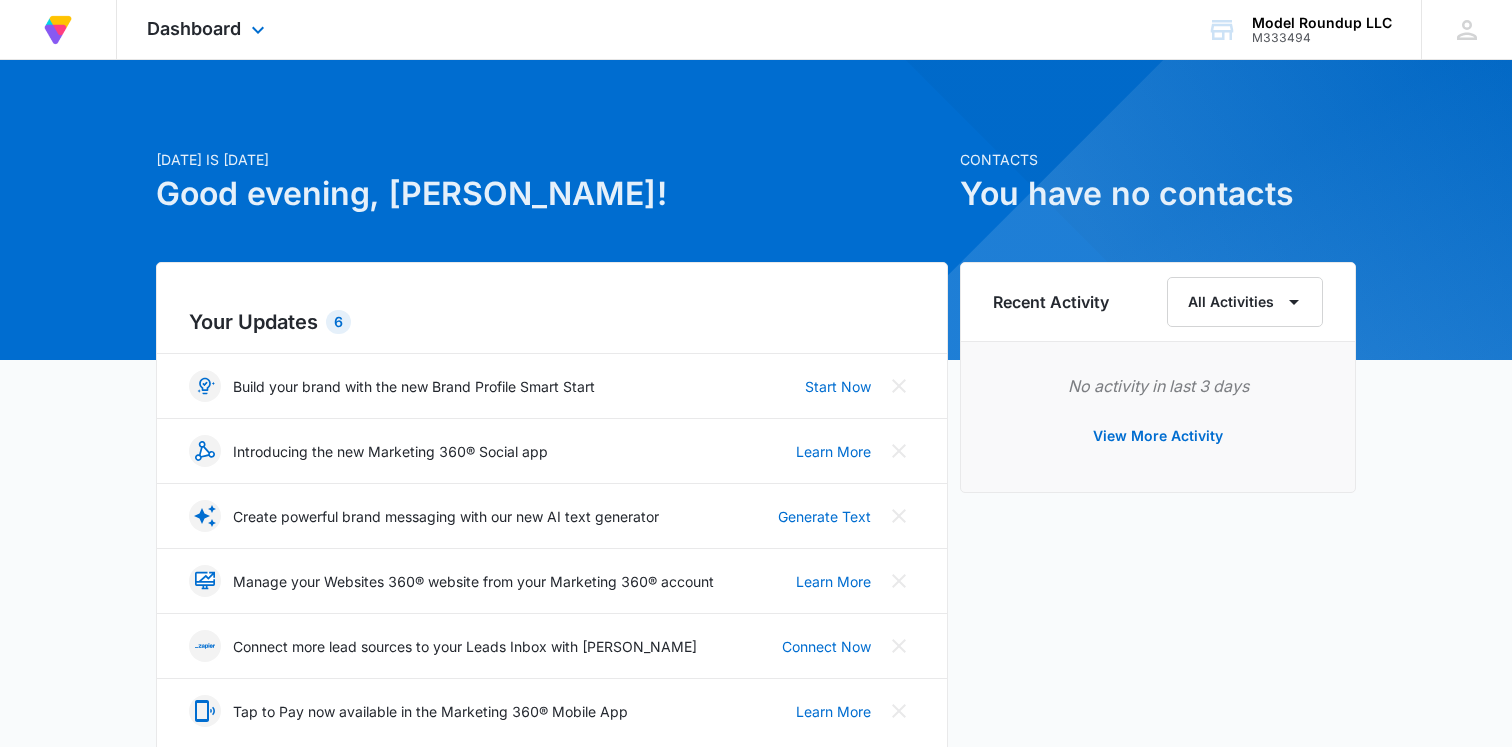 click on "Dashboard Apps Reputation Forms CRM Email Social Content Ads Intelligence Files Brand Settings" at bounding box center (208, 29) 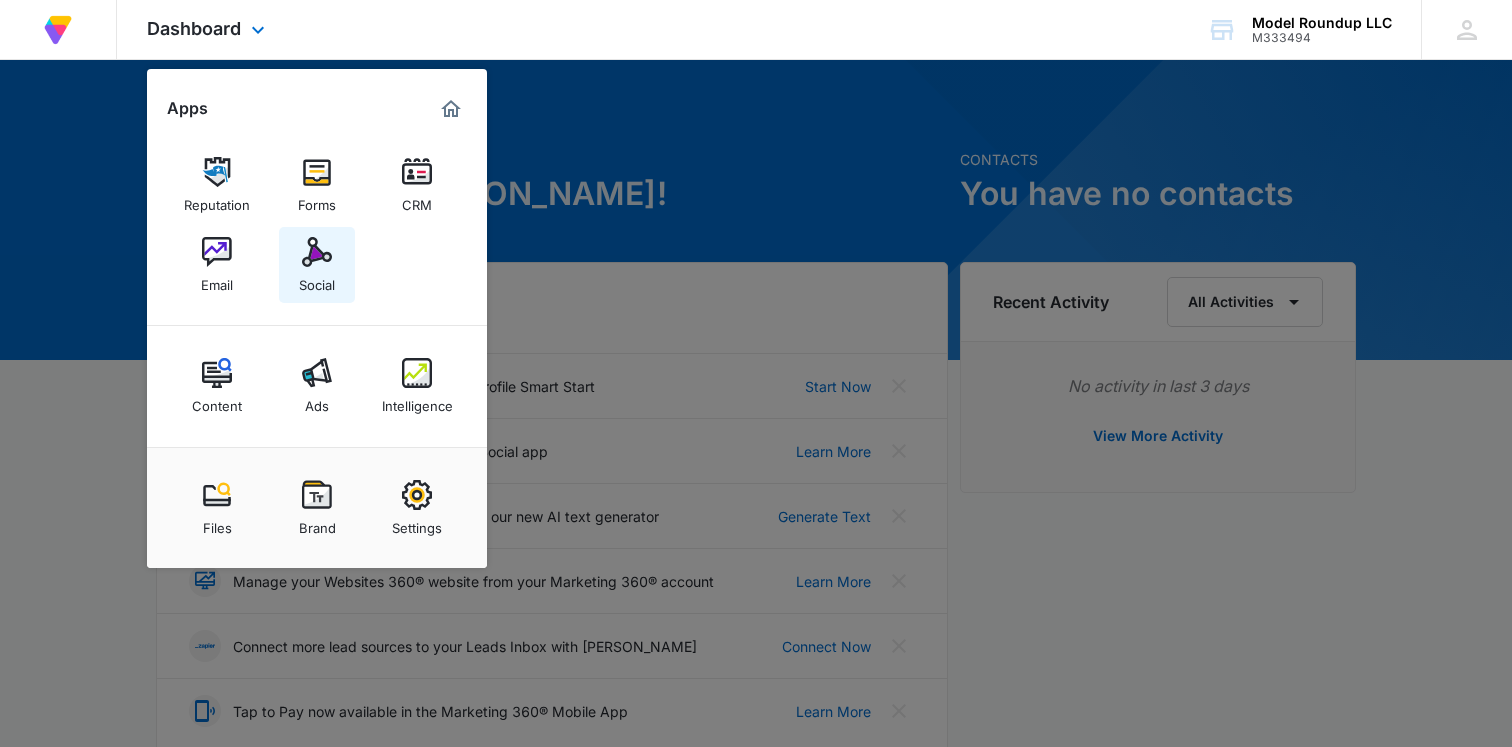 click at bounding box center (317, 252) 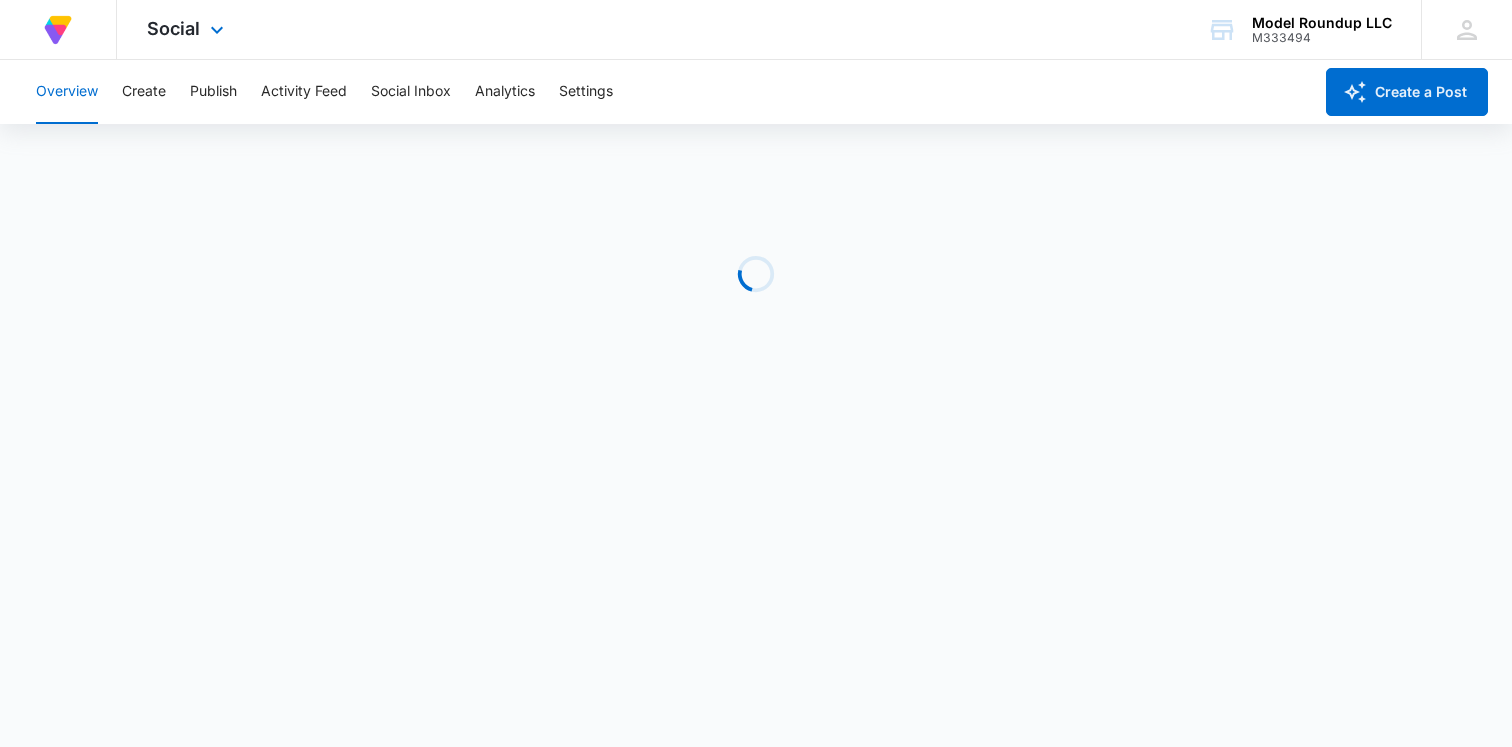 scroll, scrollTop: 0, scrollLeft: 0, axis: both 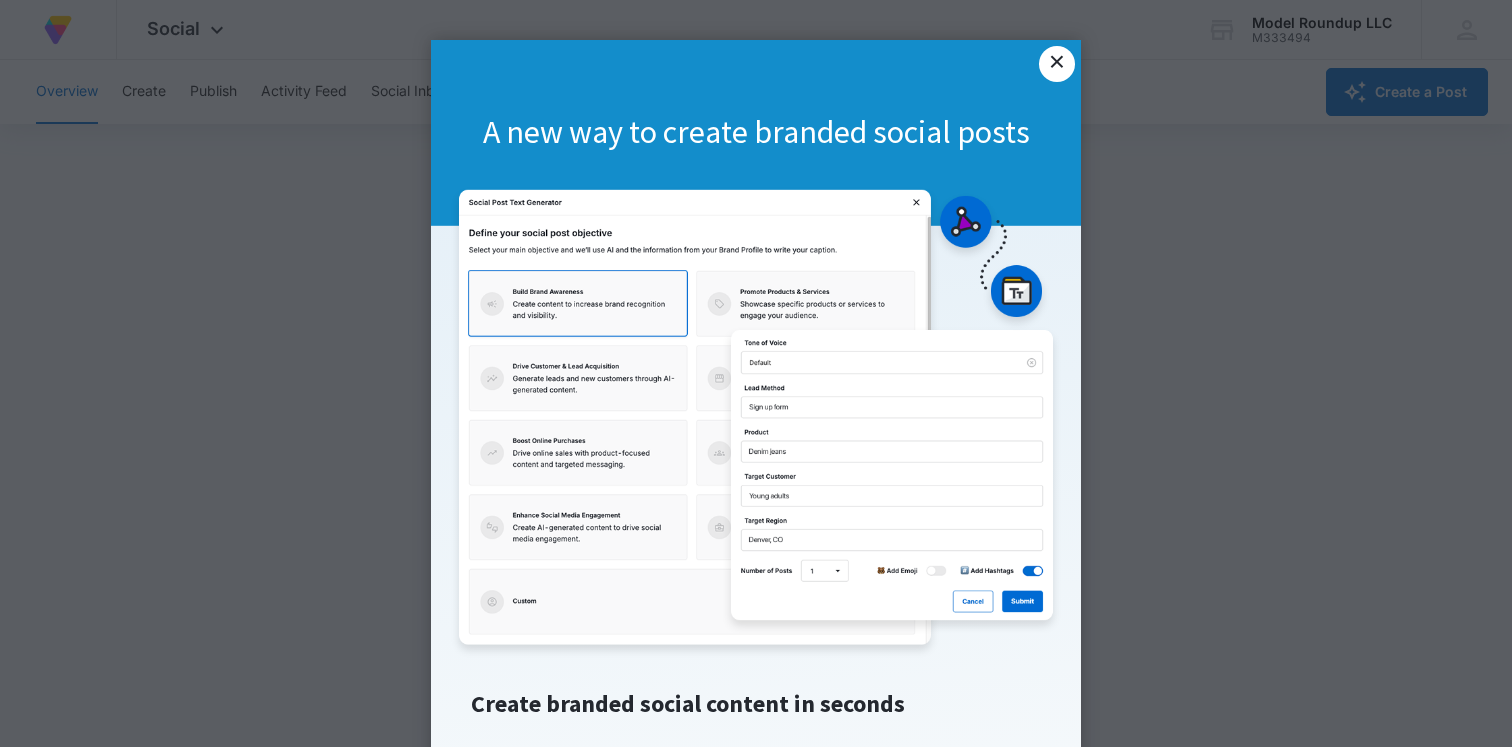 click on "×" at bounding box center [1057, 64] 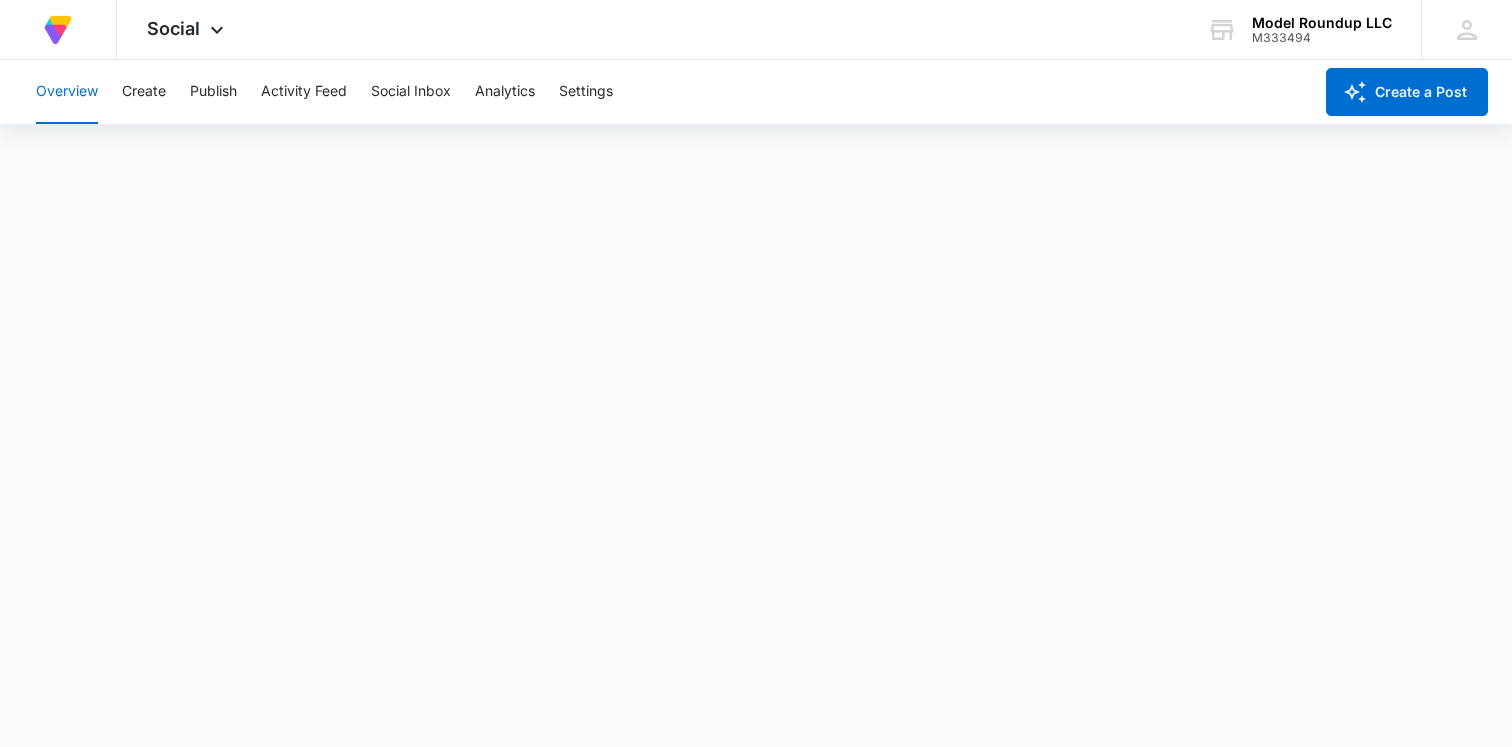 scroll, scrollTop: 0, scrollLeft: 0, axis: both 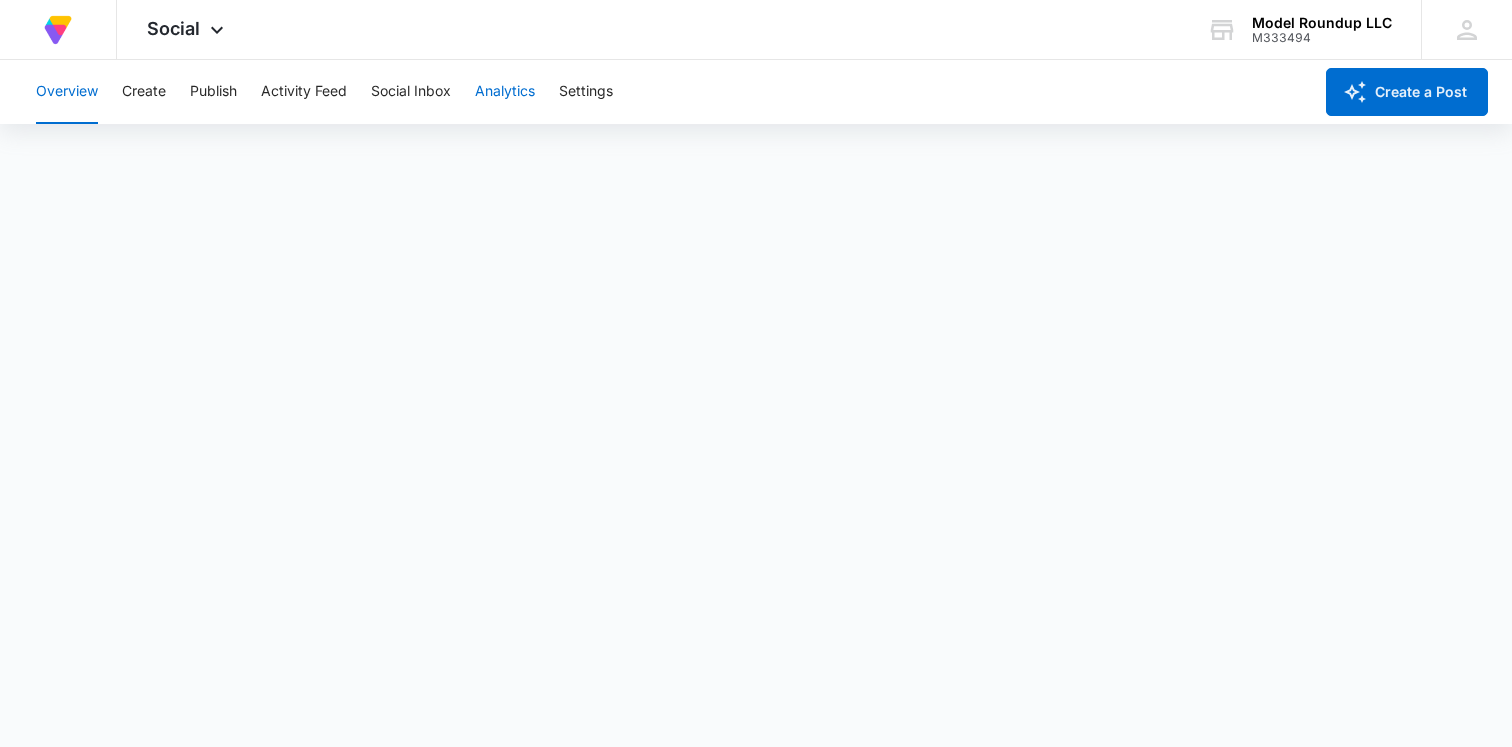 click on "Analytics" at bounding box center [505, 92] 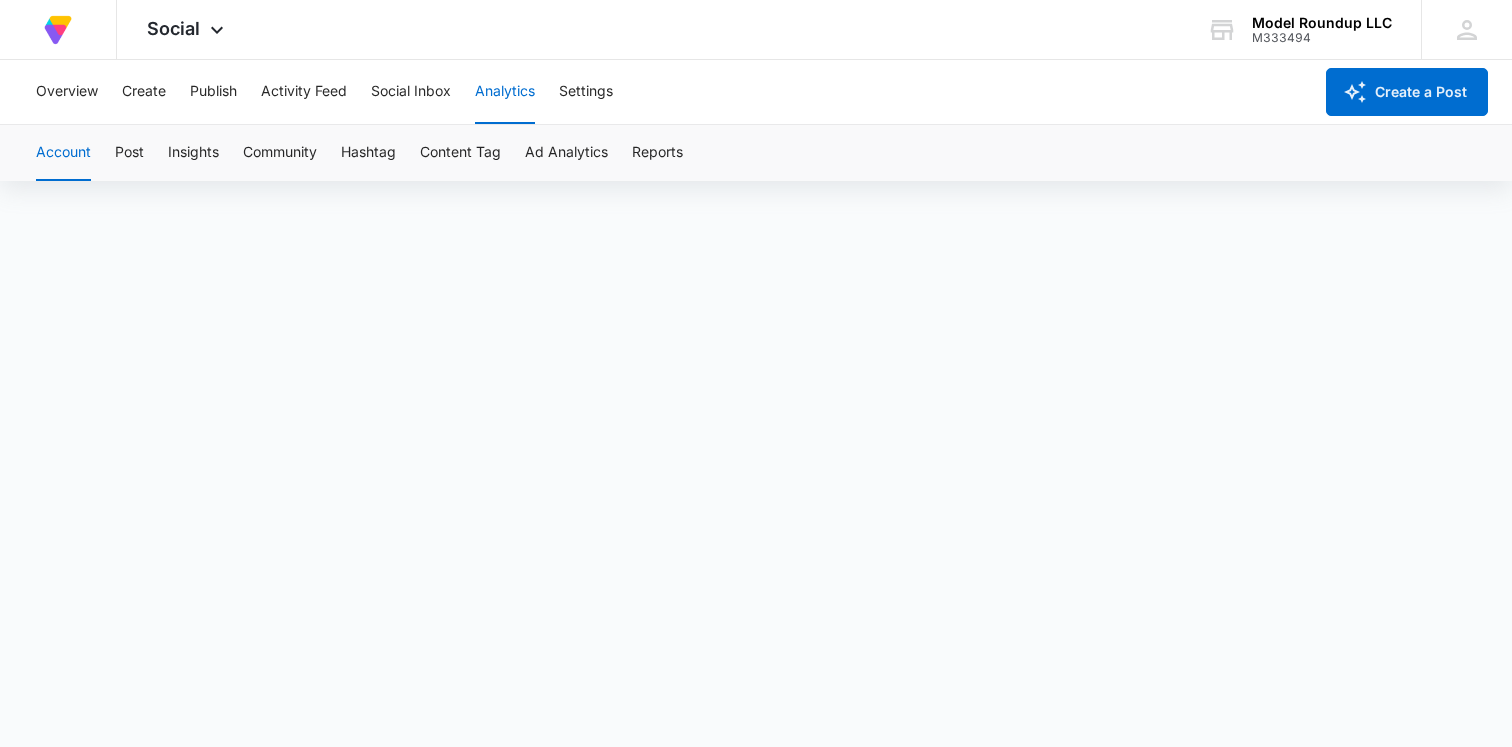 scroll, scrollTop: 0, scrollLeft: 0, axis: both 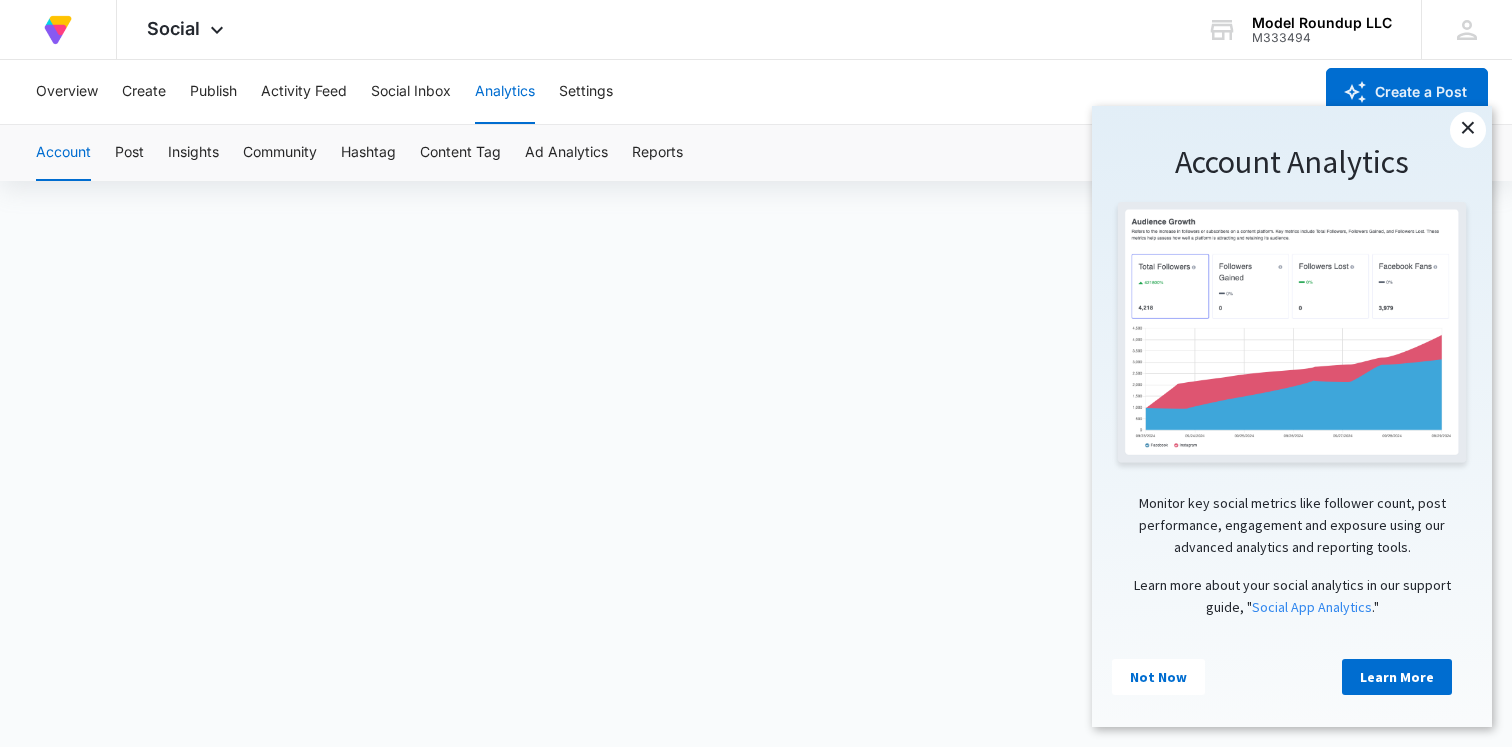 click on "×" at bounding box center (1468, 130) 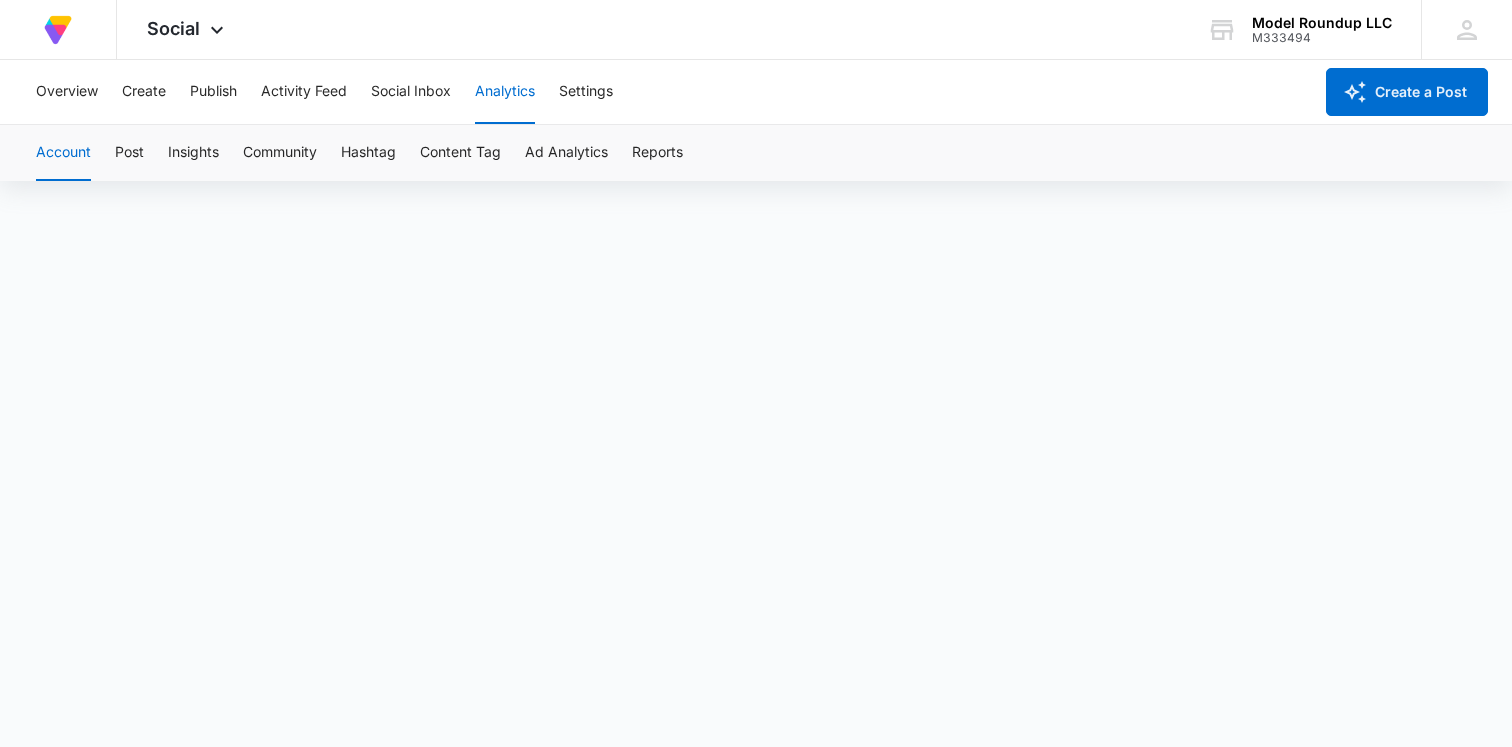 click on "Account Post Insights Community Hashtag Content Tag Ad Analytics Reports" at bounding box center (756, 153) 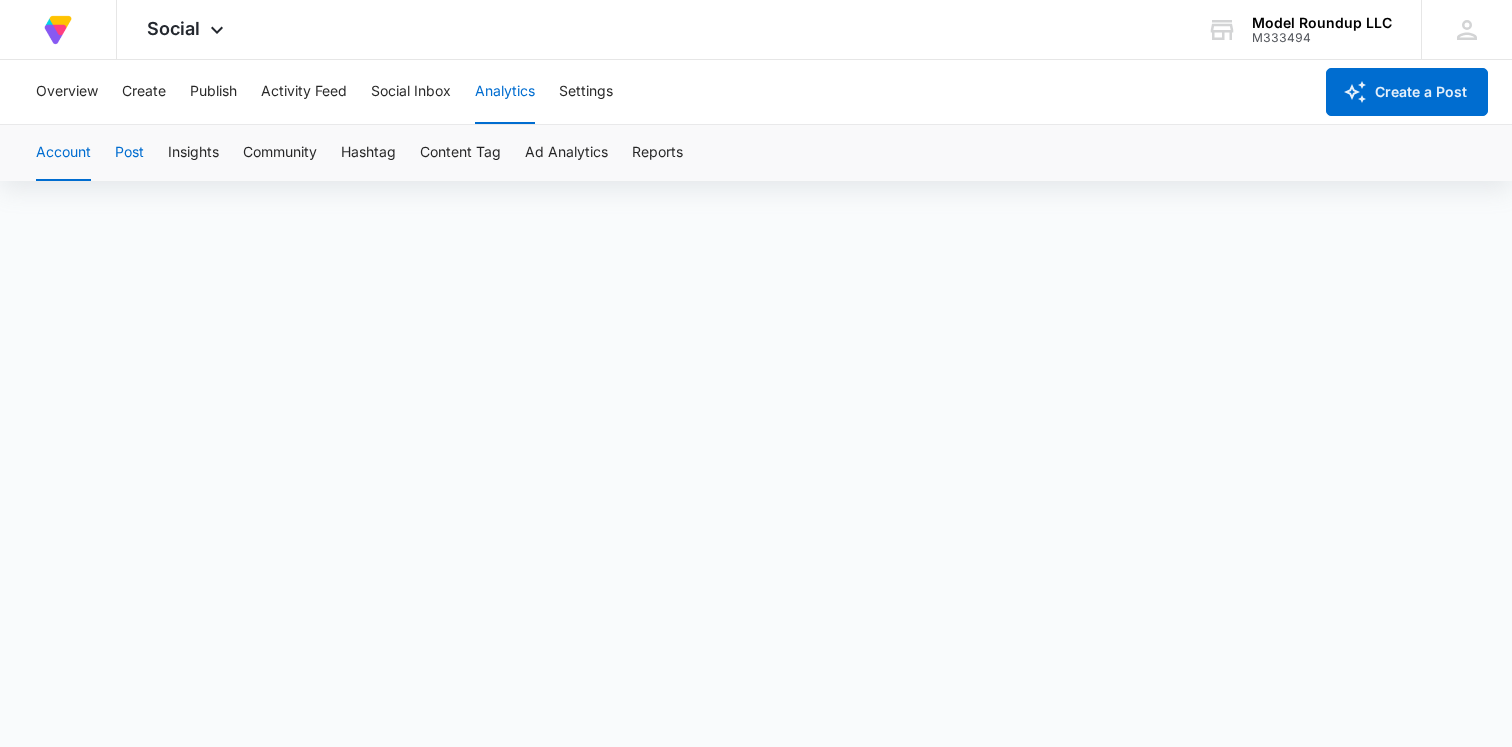 click on "Post" at bounding box center (129, 153) 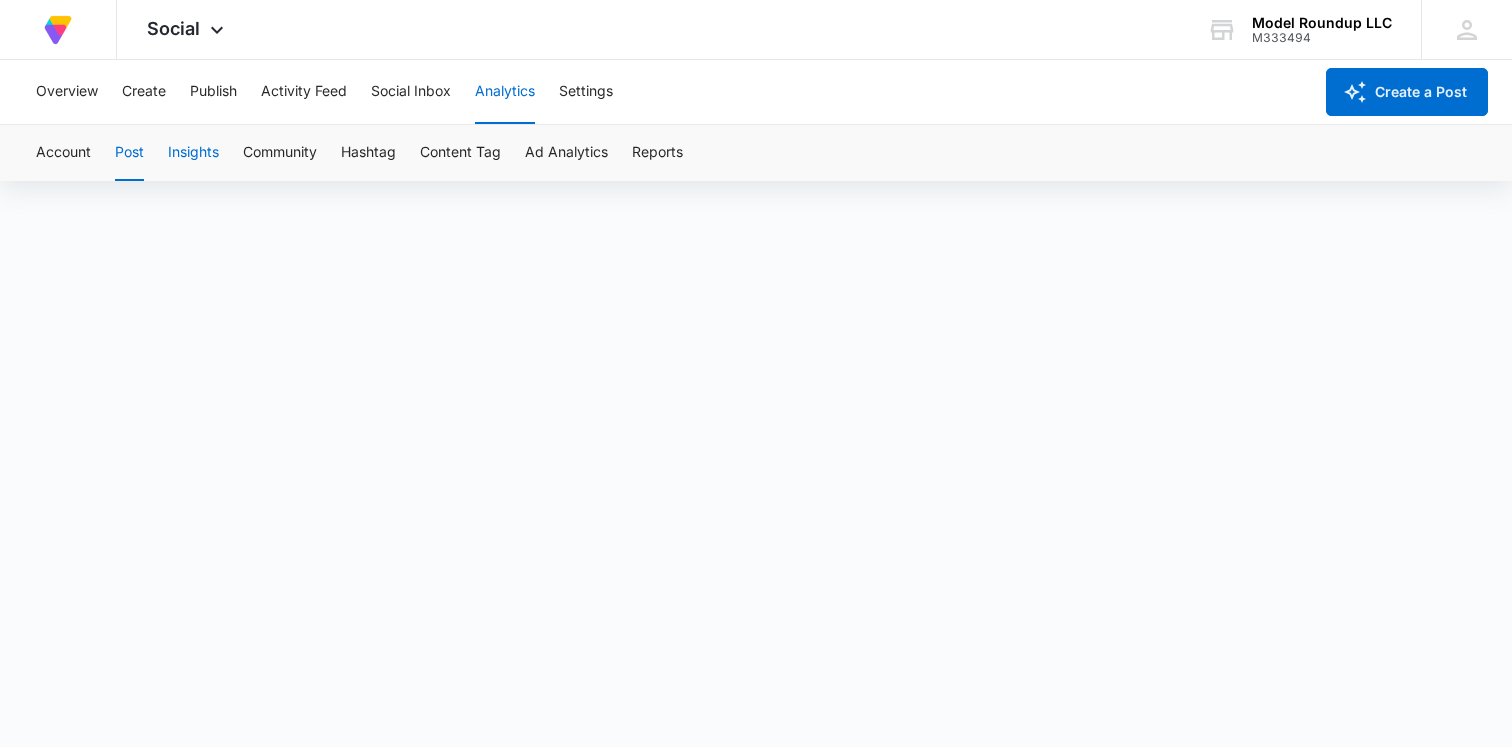 click on "Insights" at bounding box center [193, 153] 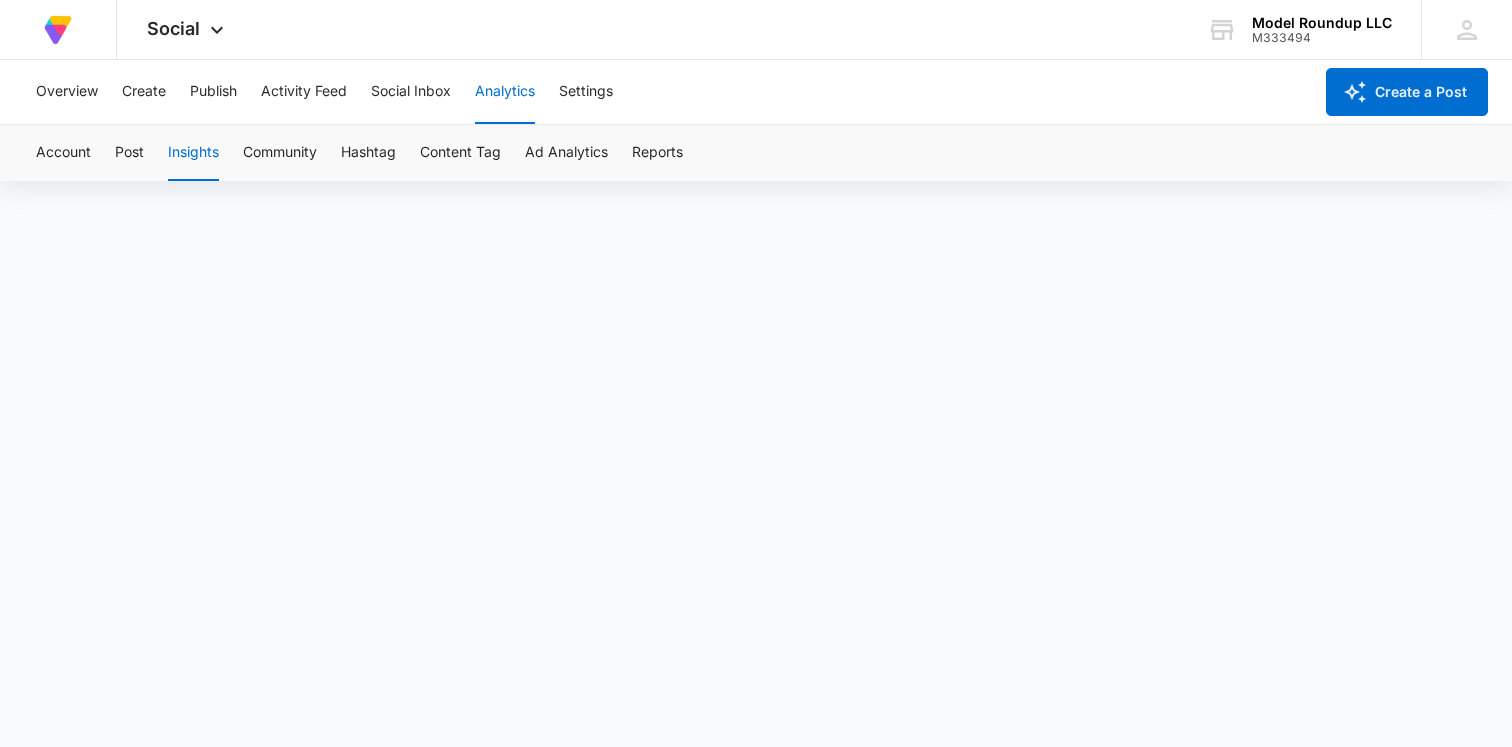 click on "Account Post Insights Community Hashtag Content Tag Ad Analytics Reports" at bounding box center (756, 153) 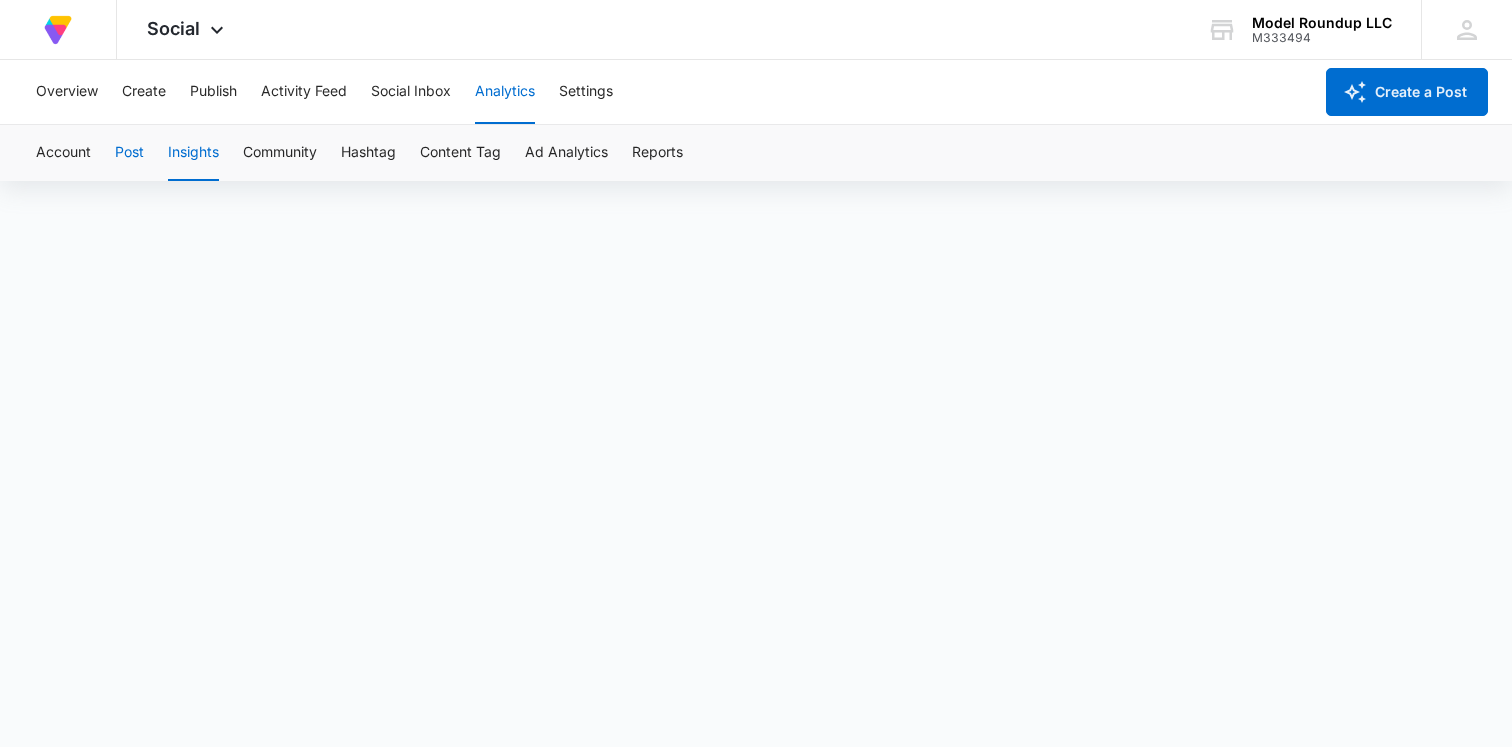 click on "Post" at bounding box center [129, 153] 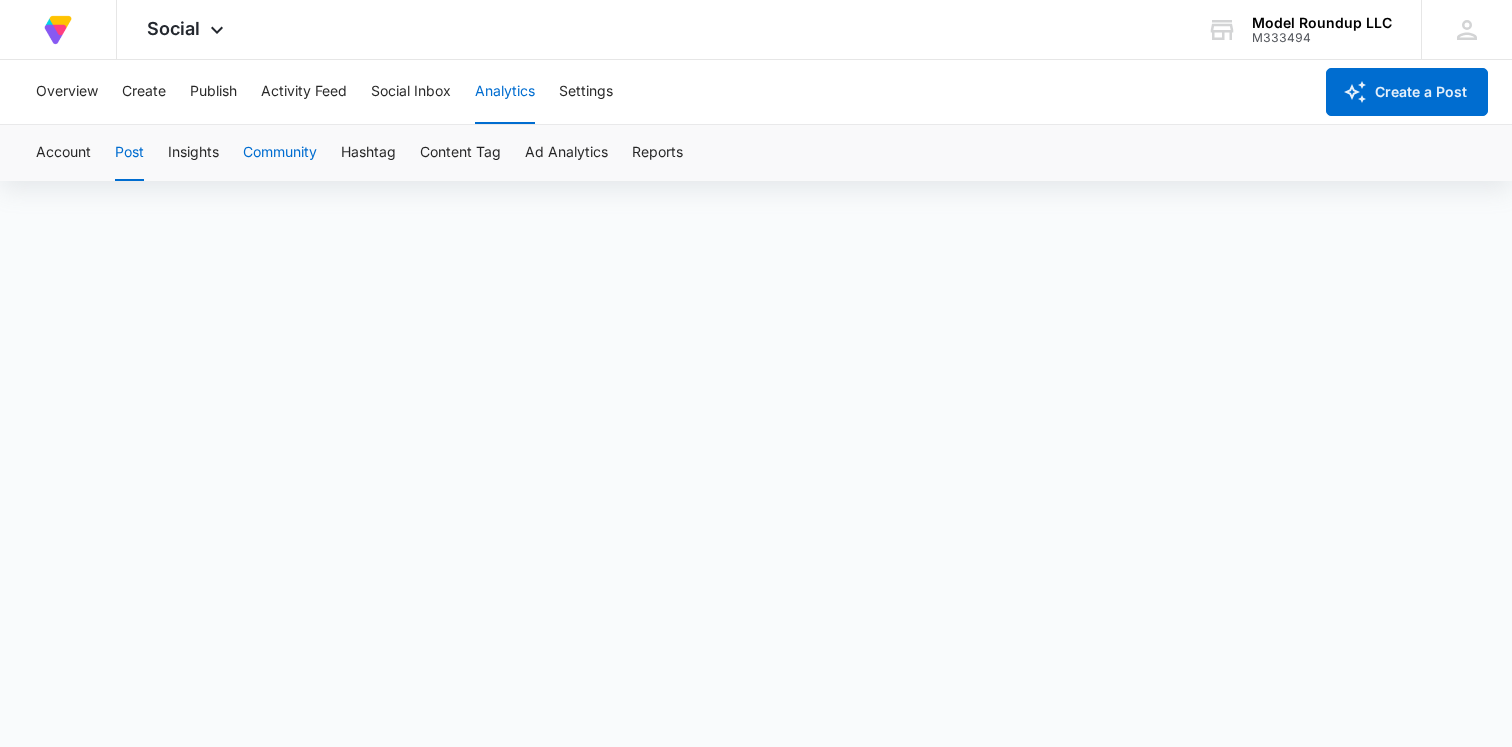 click on "Community" at bounding box center (280, 153) 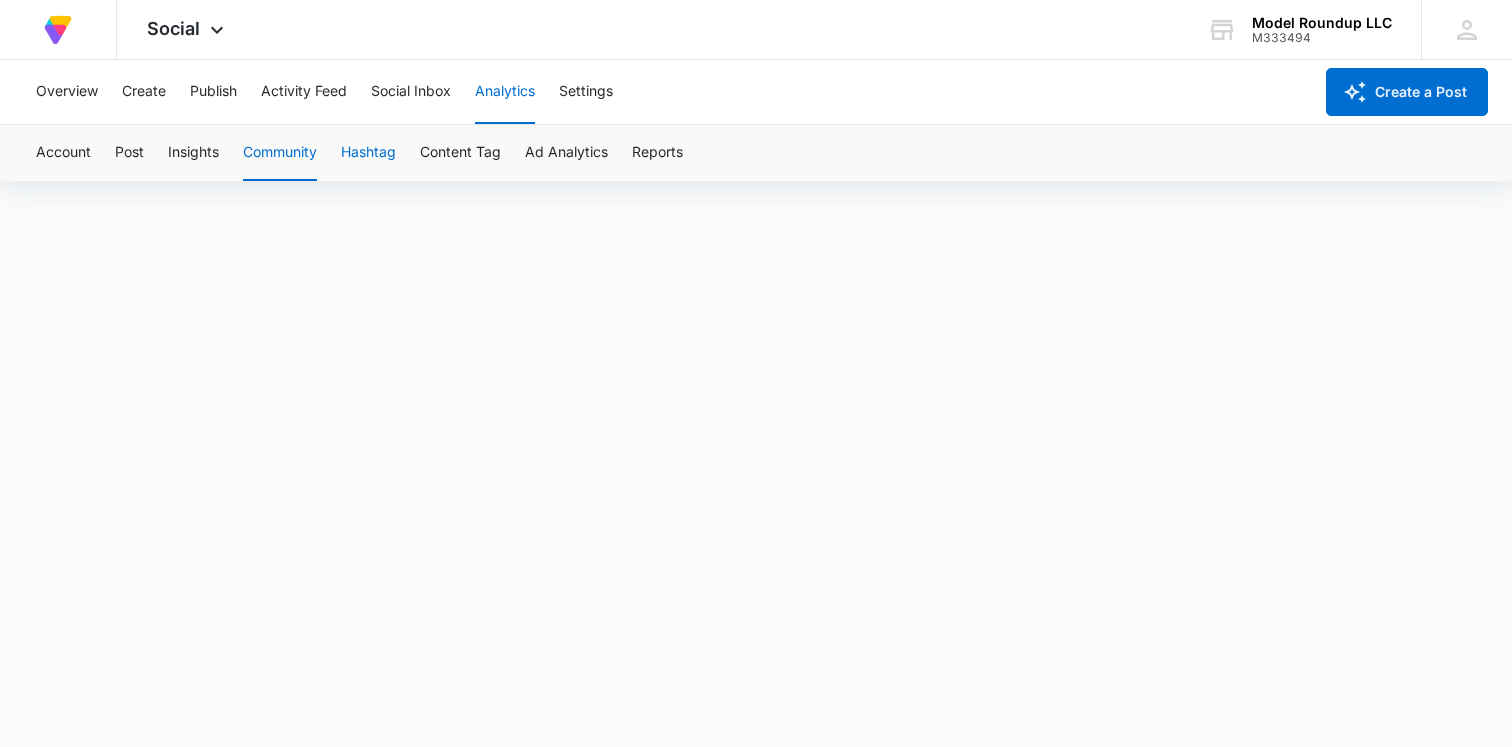 click on "Hashtag" at bounding box center [368, 153] 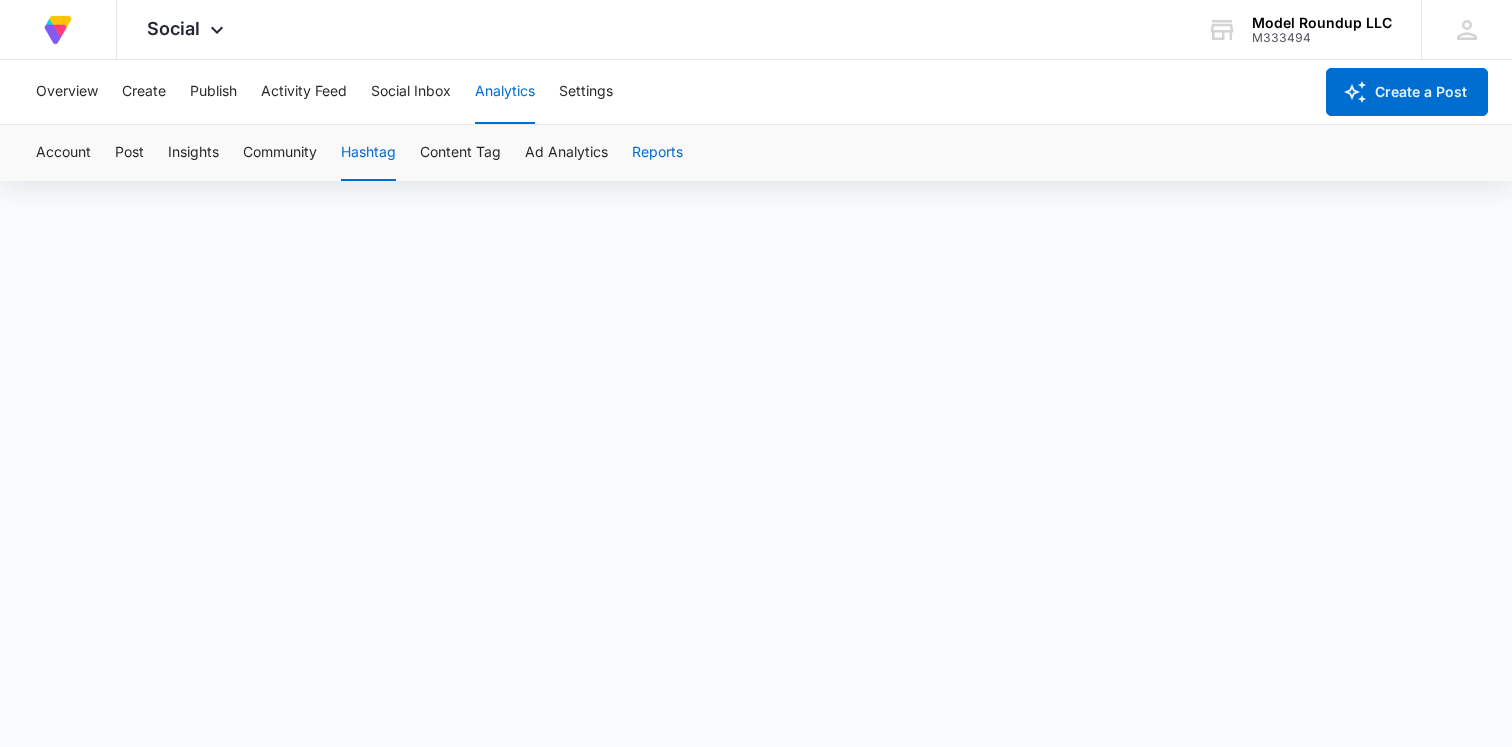 click on "Reports" at bounding box center (657, 153) 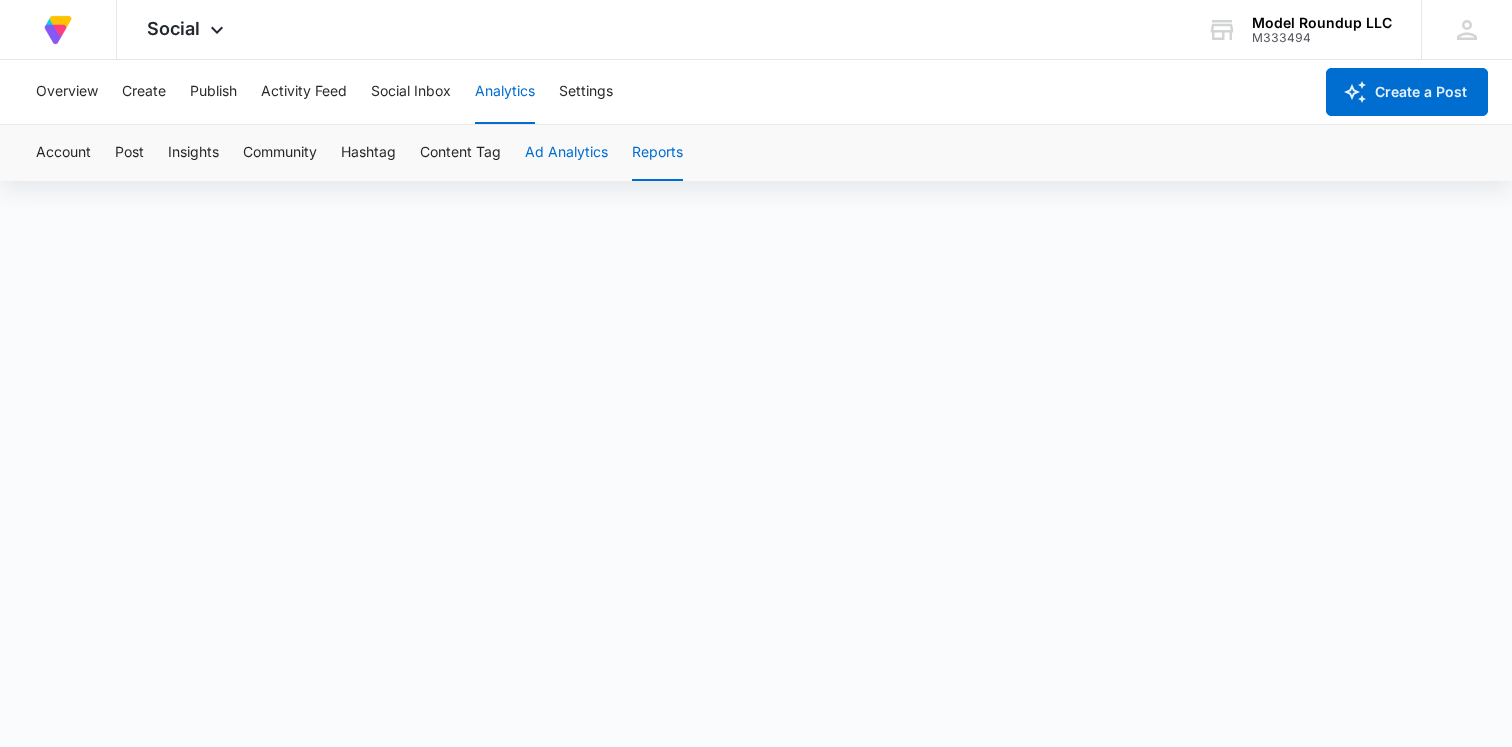 click on "Ad Analytics" at bounding box center [566, 153] 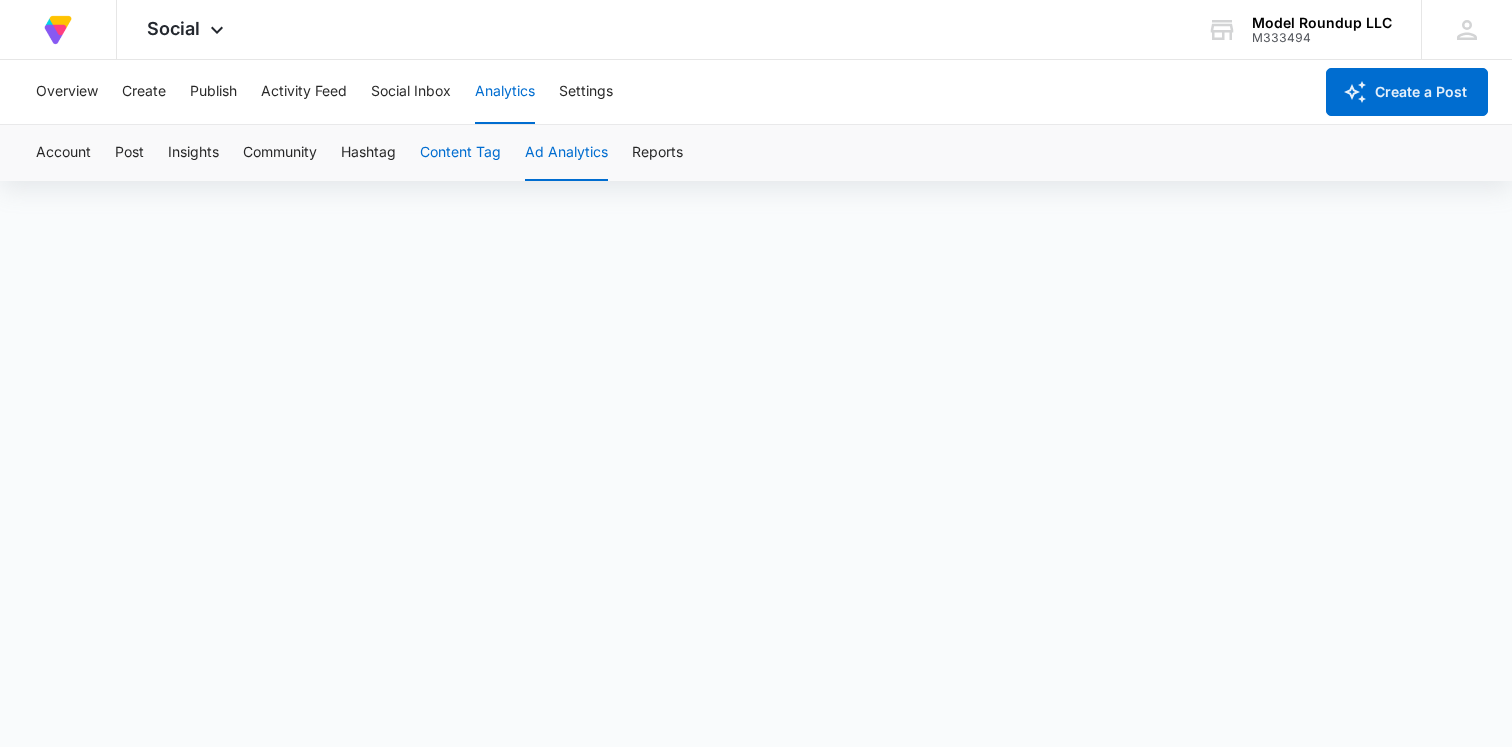 click on "Content Tag" at bounding box center (460, 153) 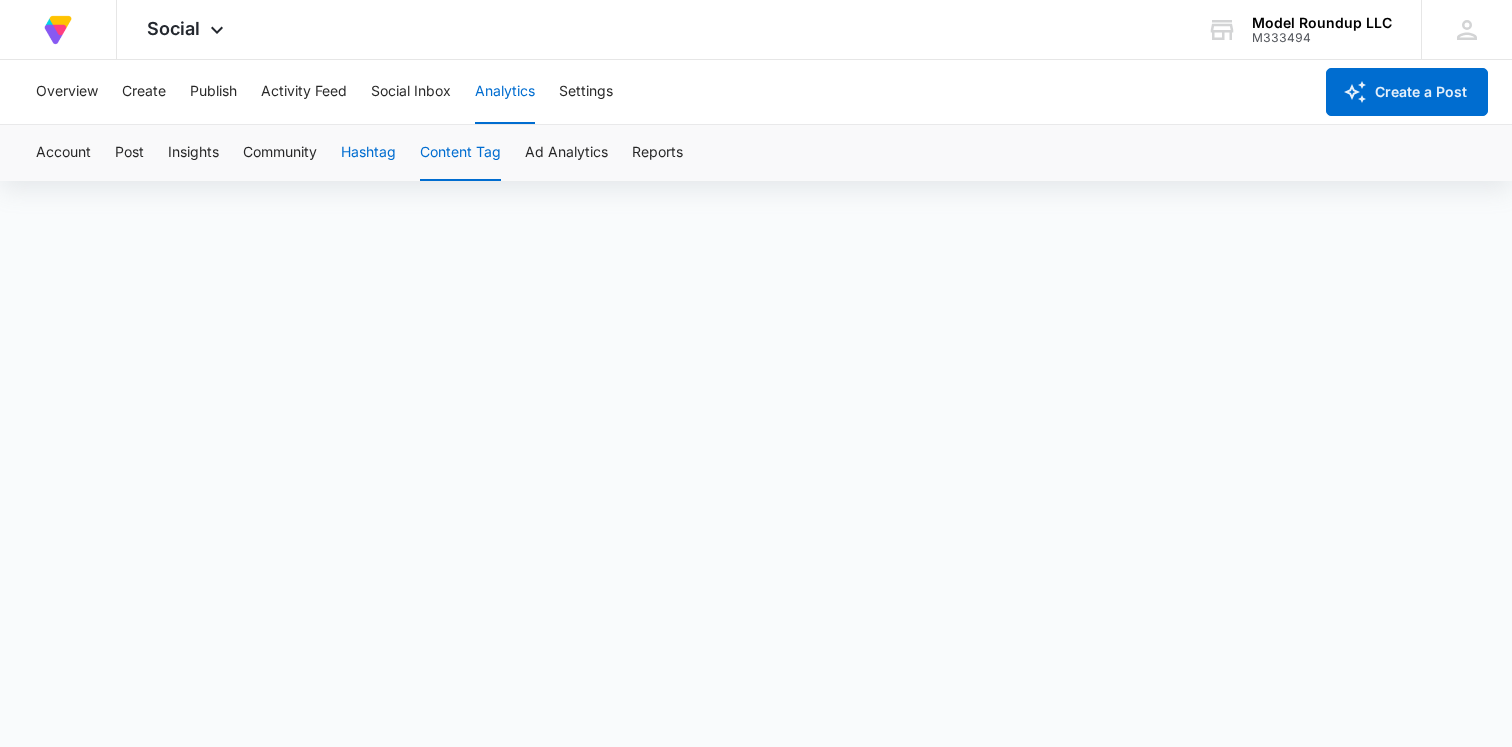click on "Hashtag" at bounding box center [368, 153] 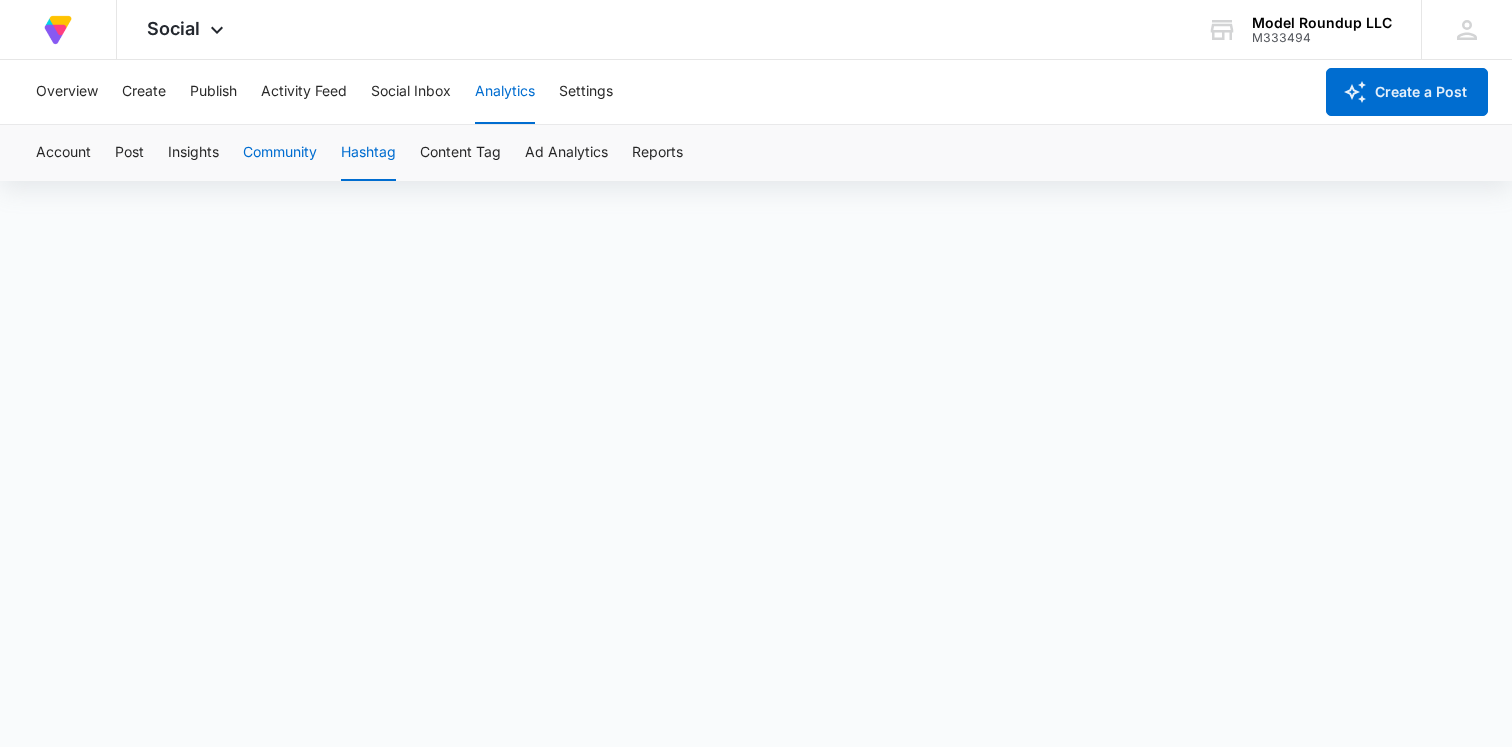 click on "Community" at bounding box center [280, 153] 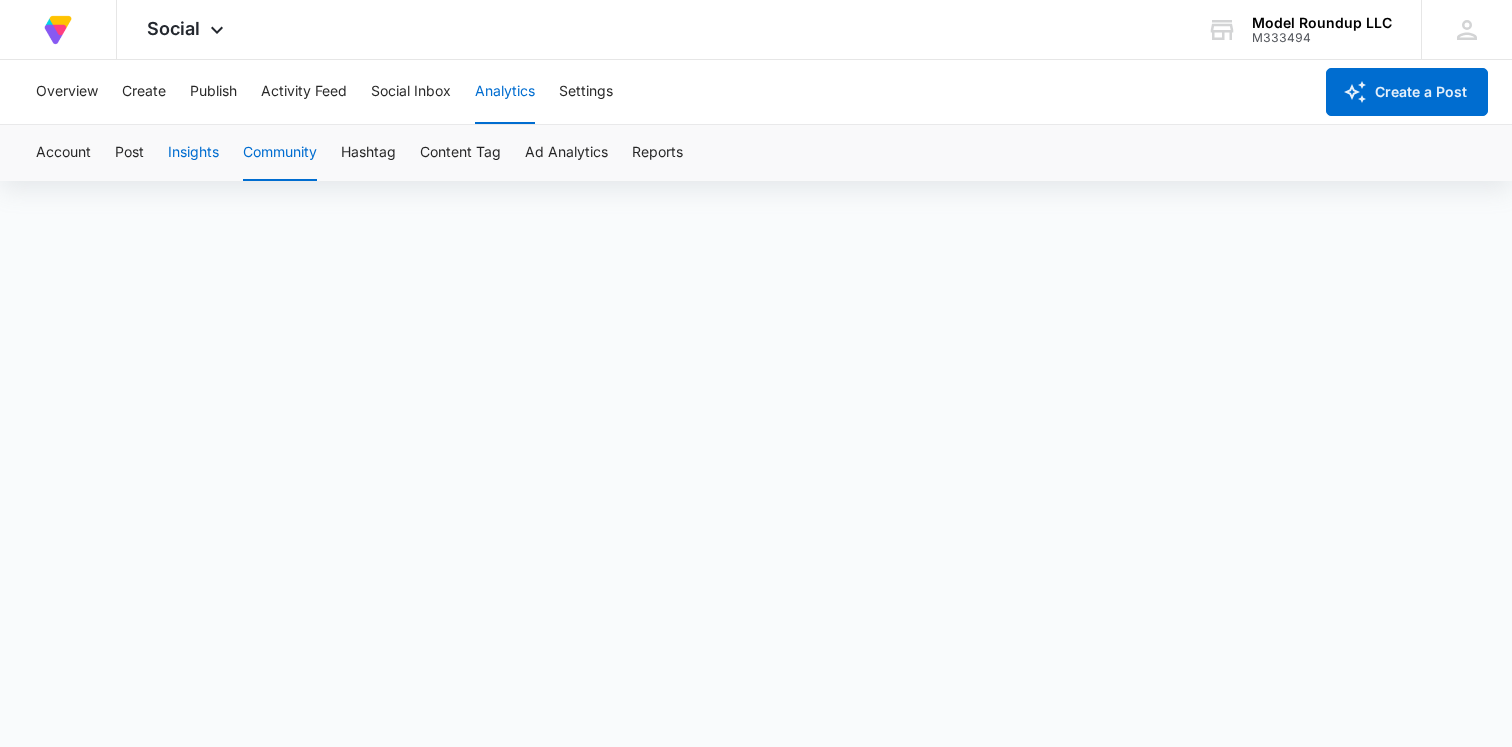click on "Insights" at bounding box center (193, 153) 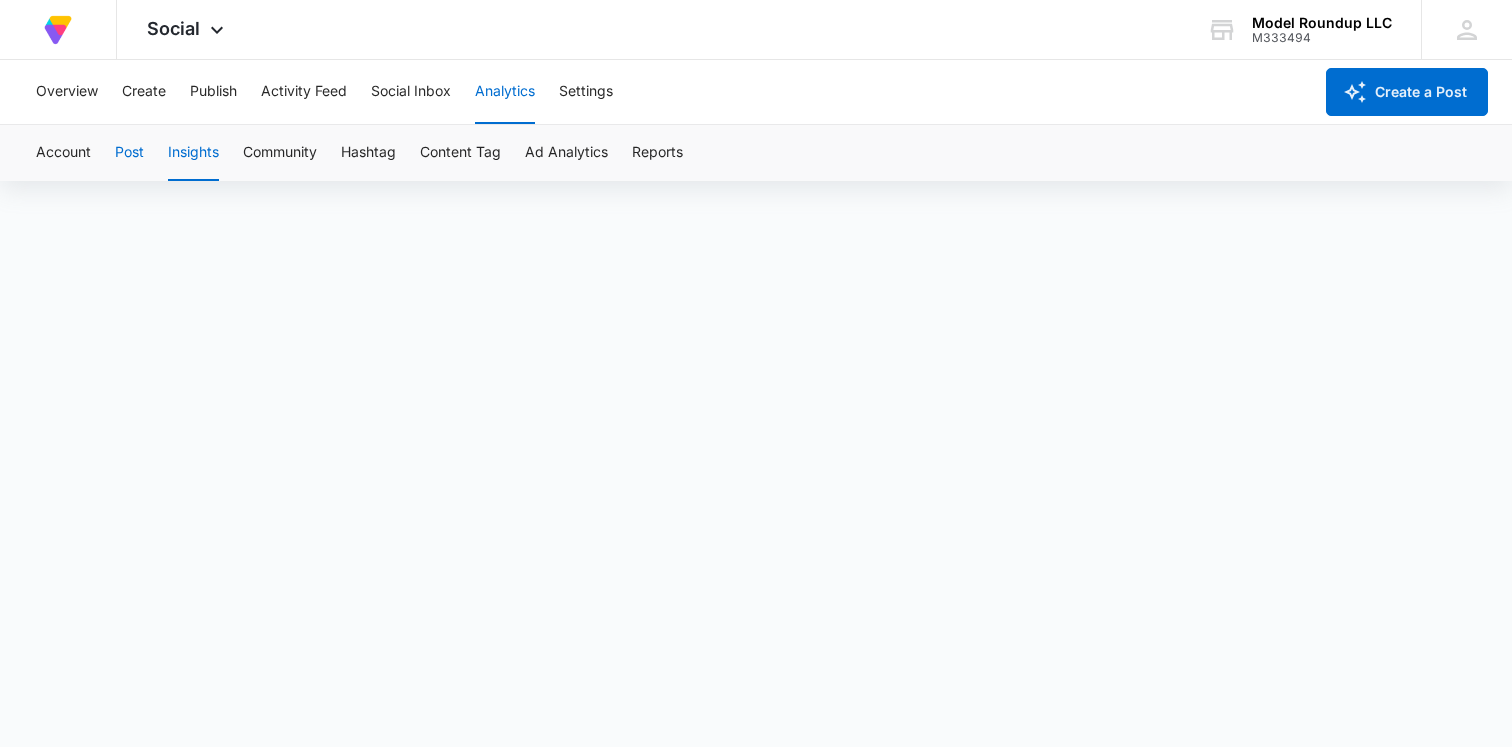 click on "Post" at bounding box center (129, 153) 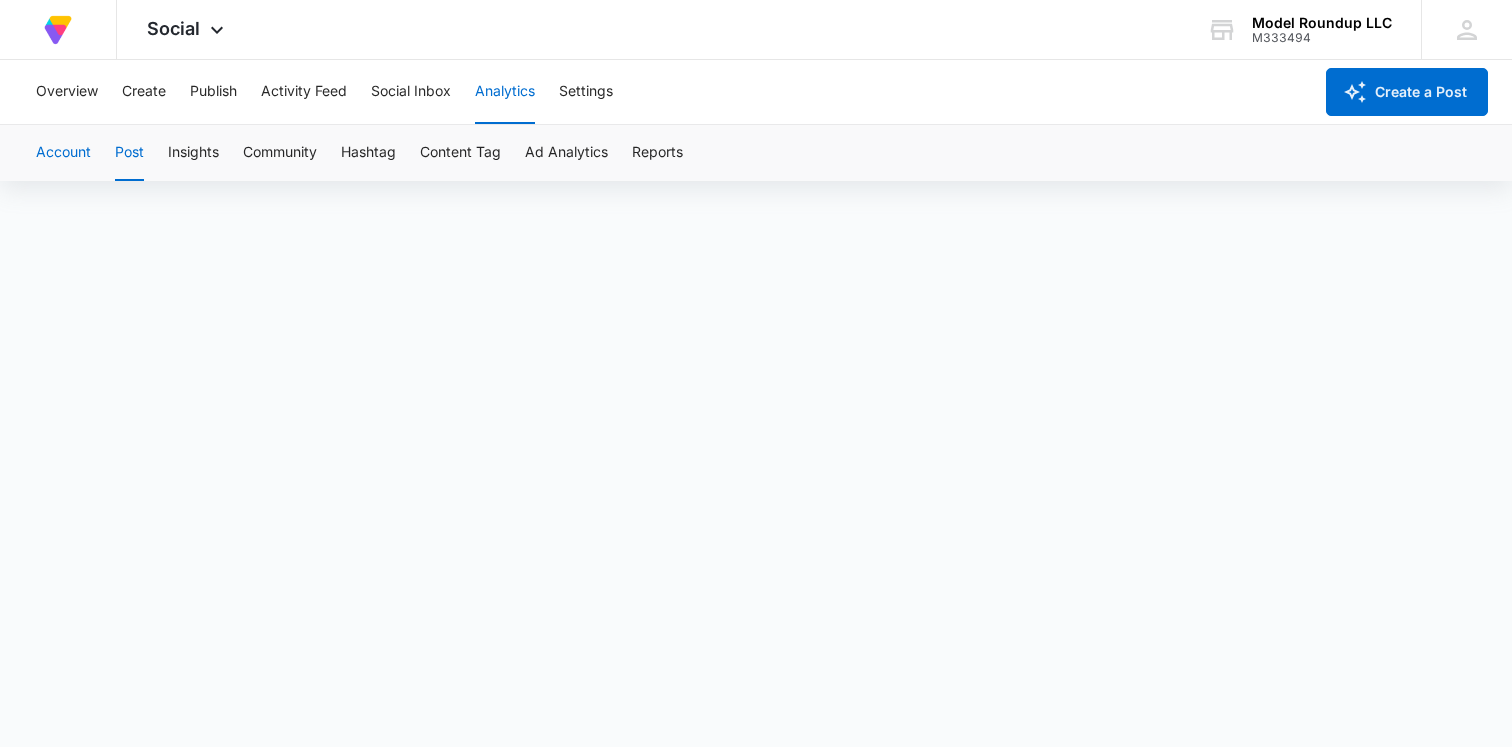 click on "Account" at bounding box center (63, 153) 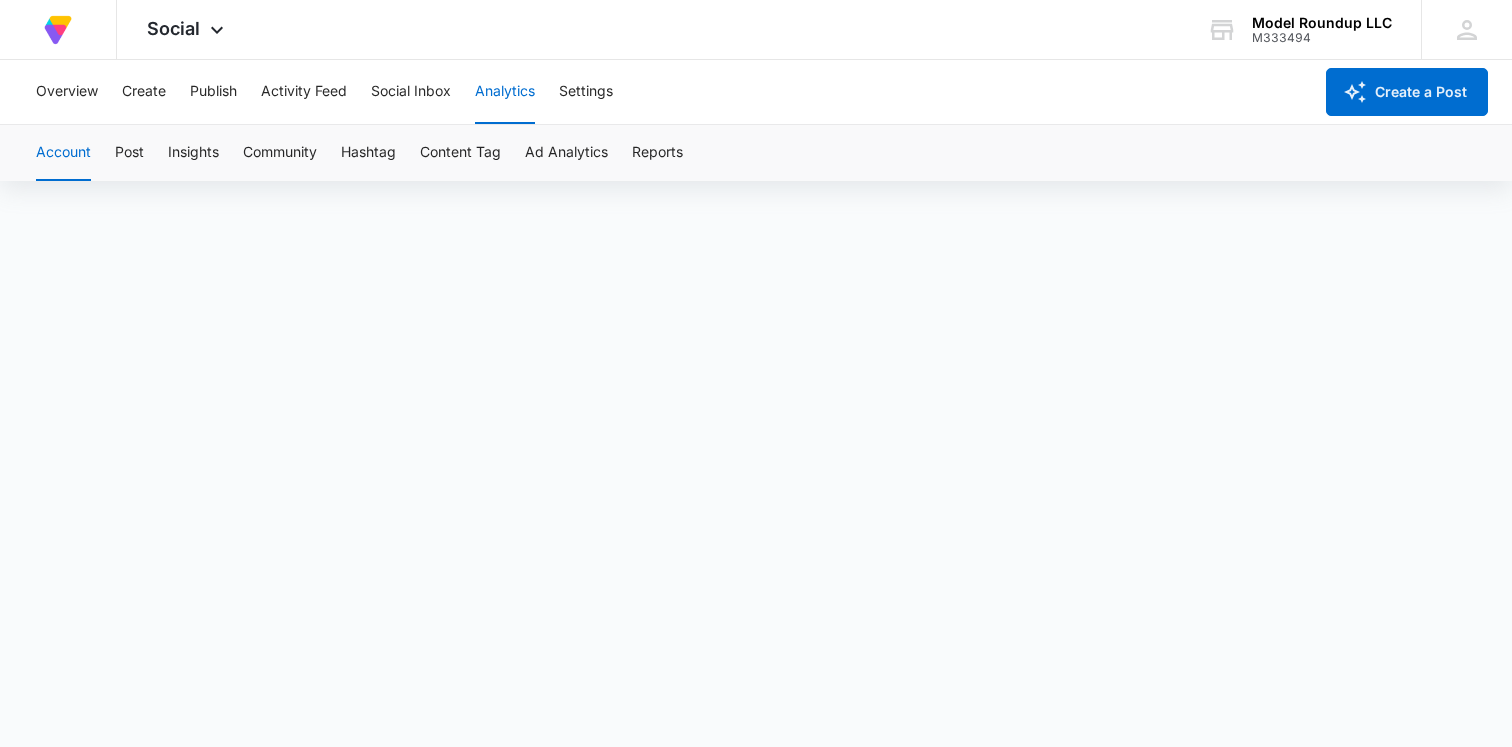 click on "Overview Create Publish Activity Feed Social Inbox Analytics Settings" at bounding box center (668, 92) 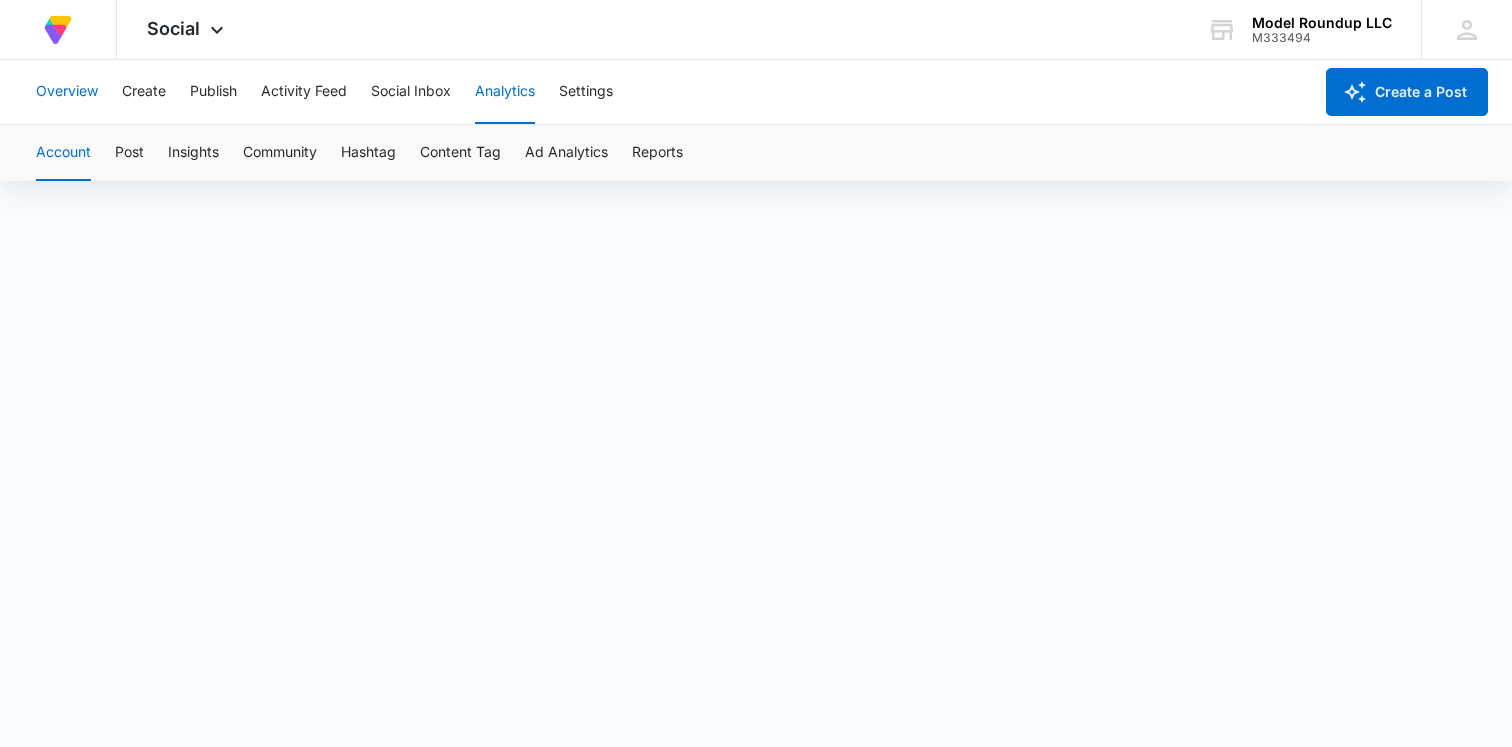 click on "Overview" at bounding box center [67, 92] 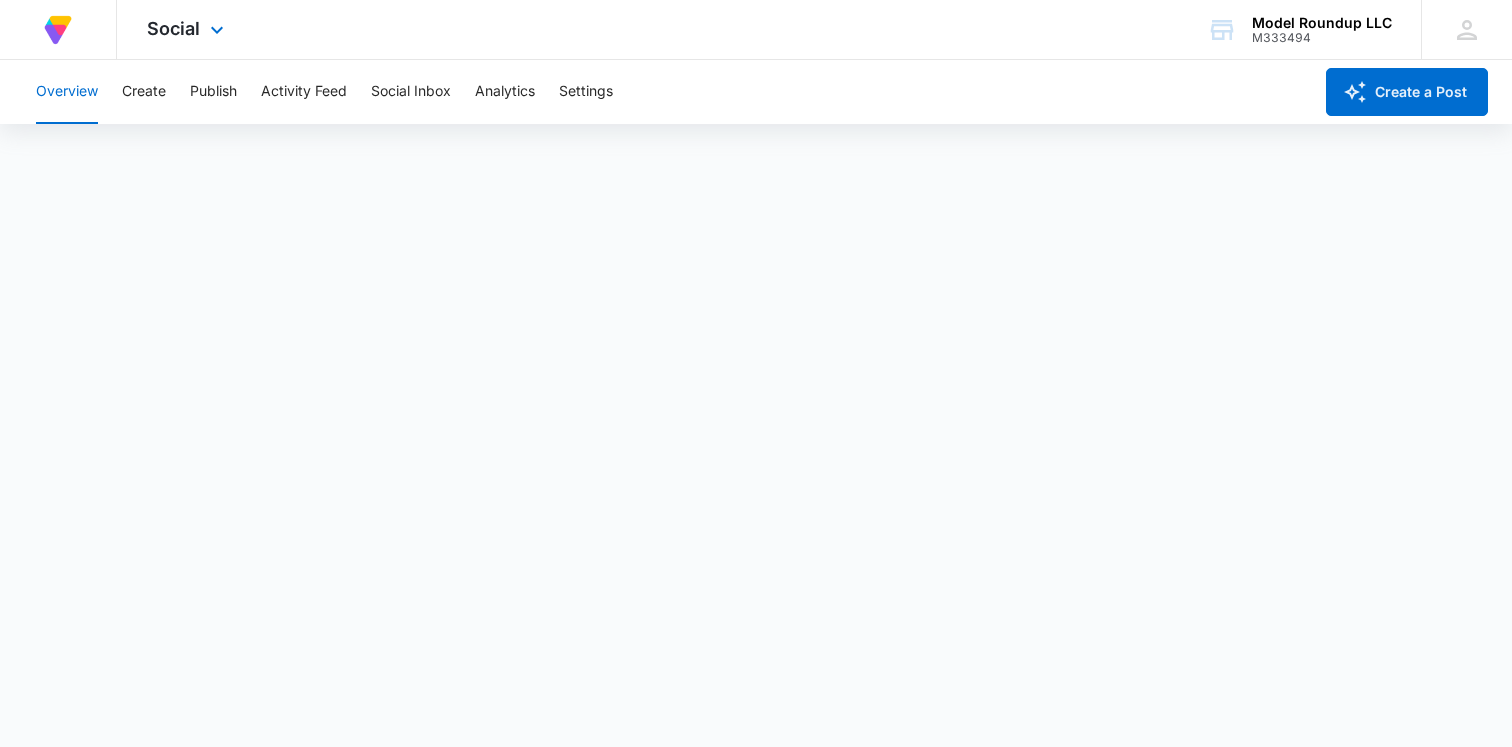 type 